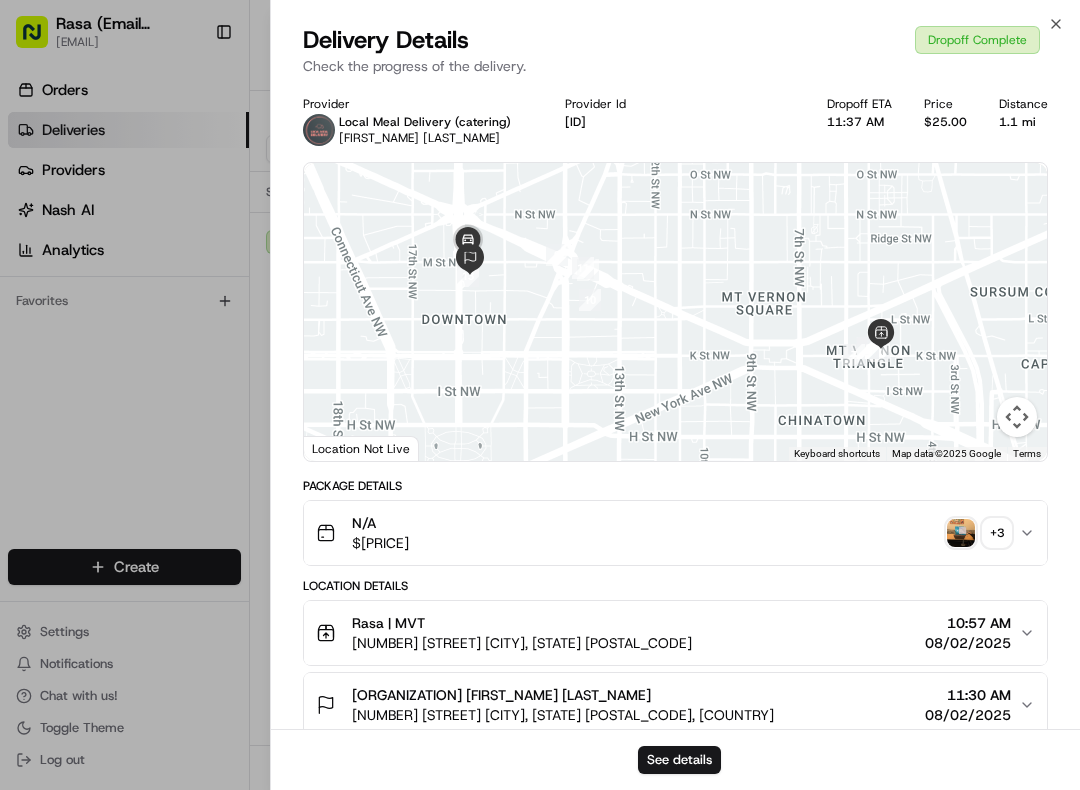 scroll, scrollTop: 0, scrollLeft: 0, axis: both 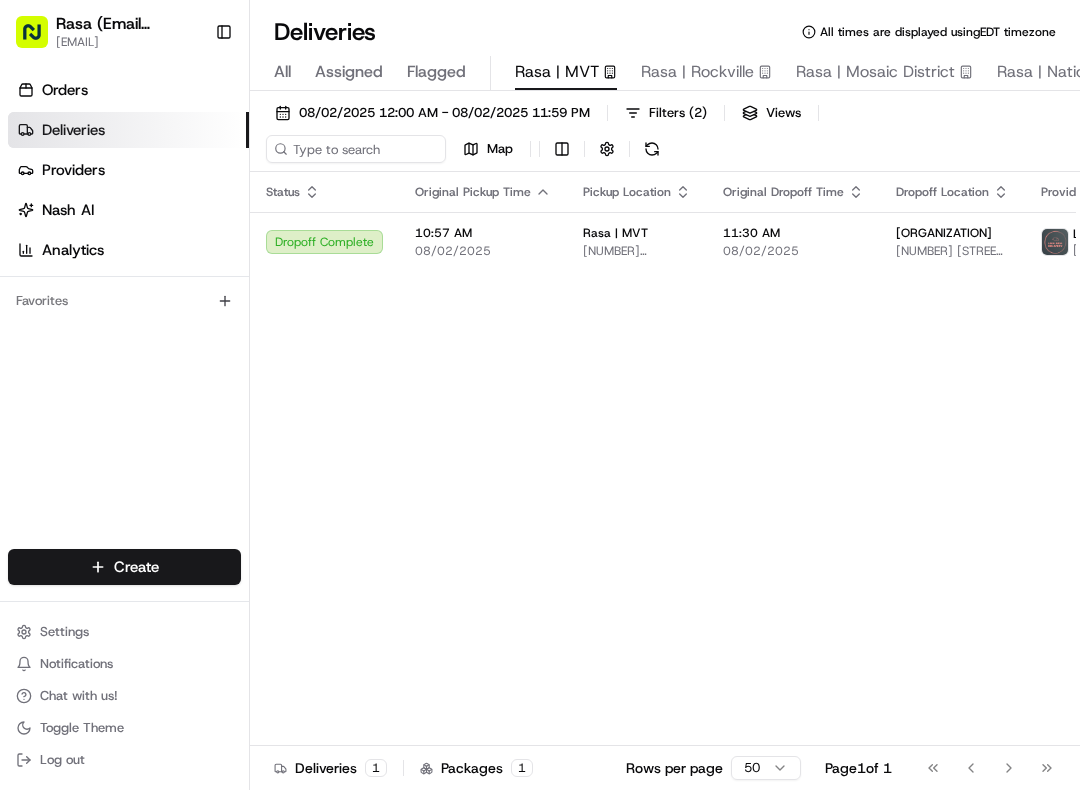 click on "08/02/2025 12:00 AM - 08/02/2025 11:59 PM" at bounding box center [444, 113] 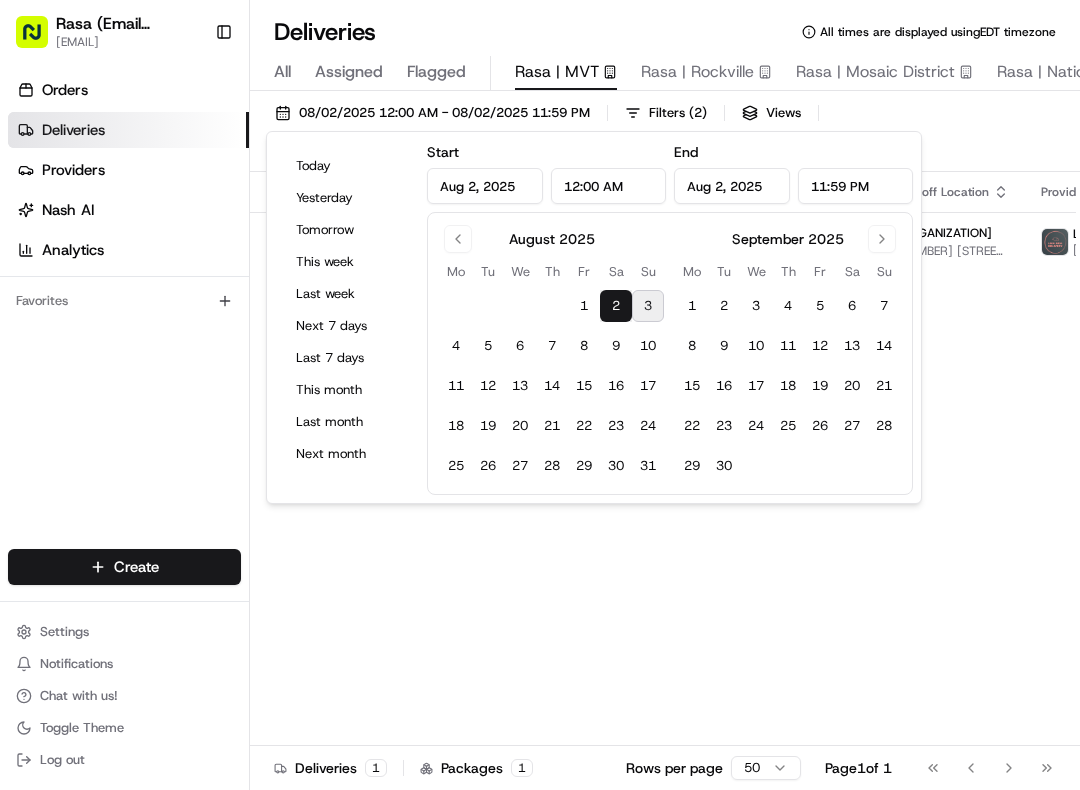 click on "3" at bounding box center [648, 306] 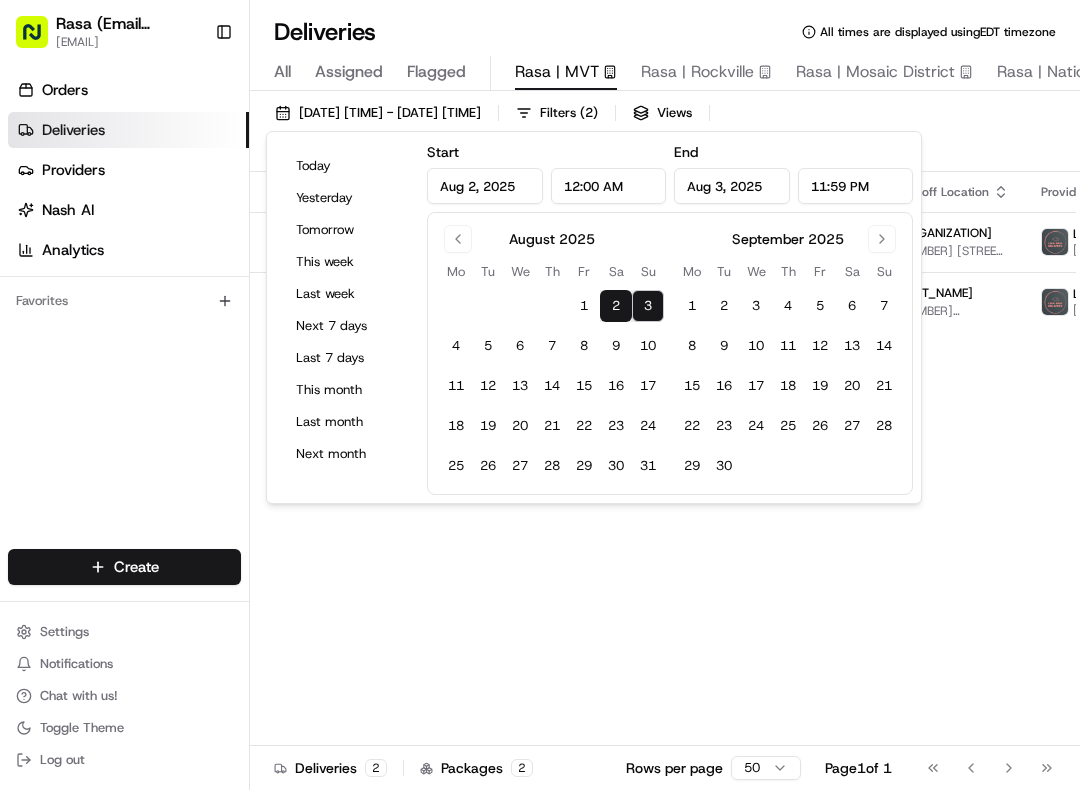 click on "2" at bounding box center [616, 306] 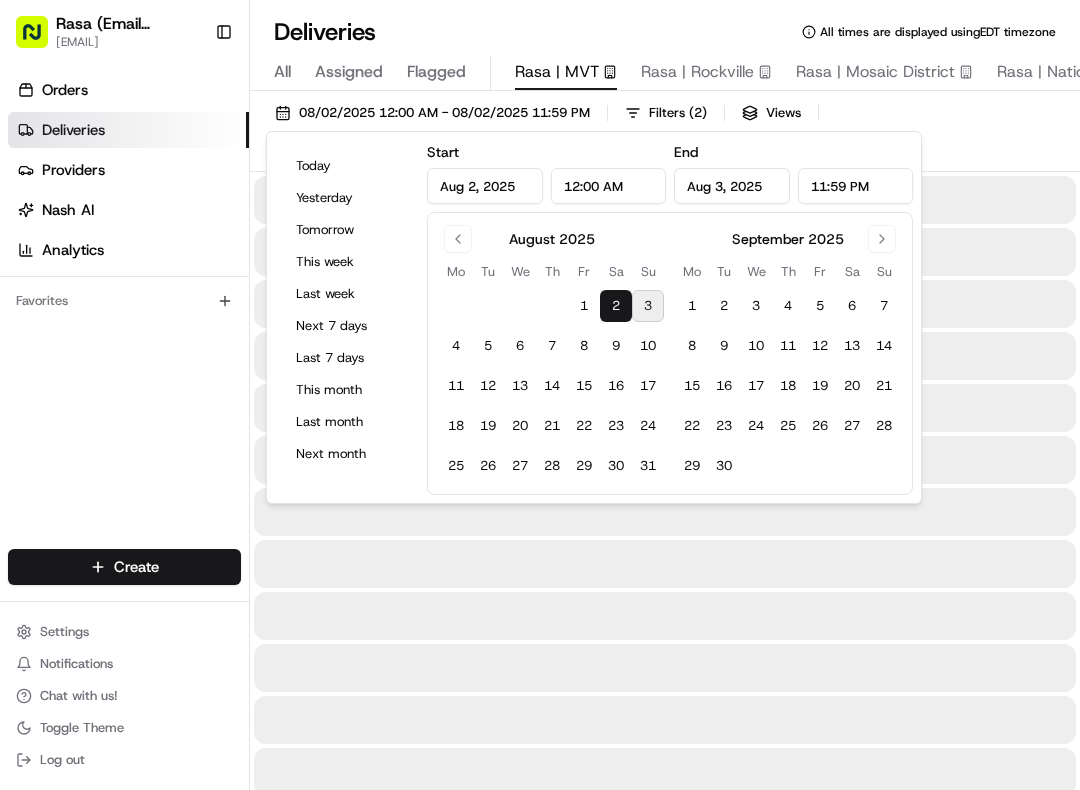 type on "Aug 2, 2025" 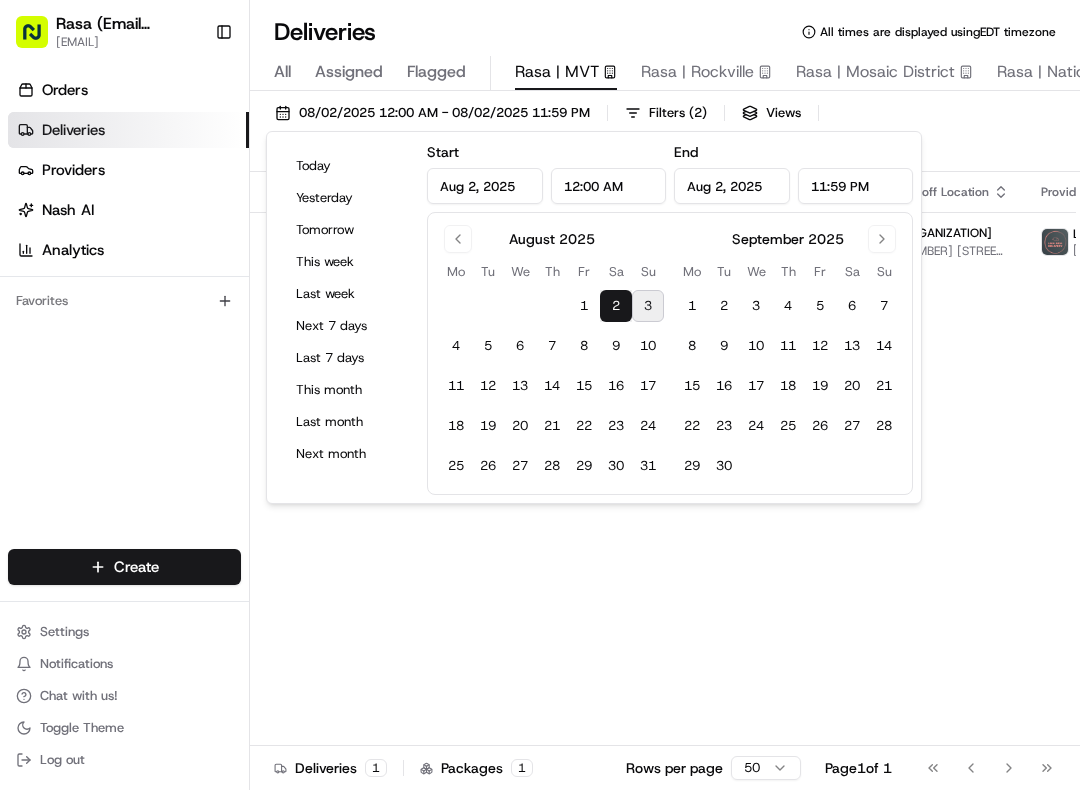 click on "2" at bounding box center [616, 306] 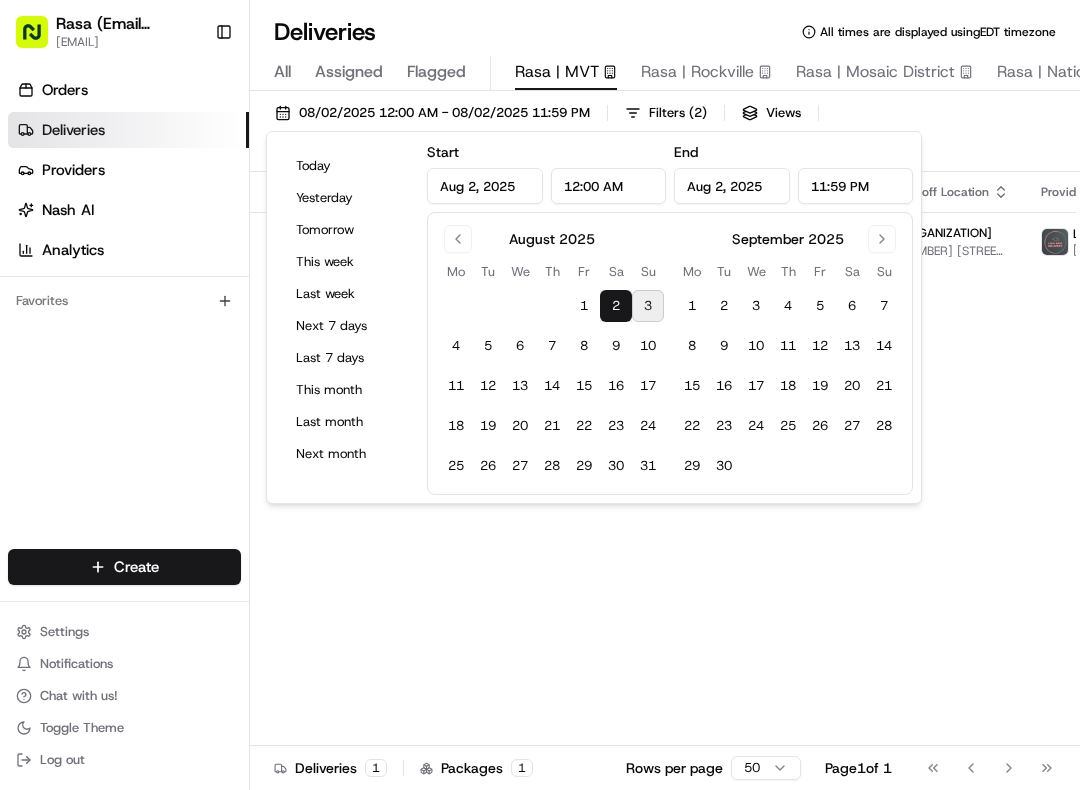 click on "3" at bounding box center [648, 306] 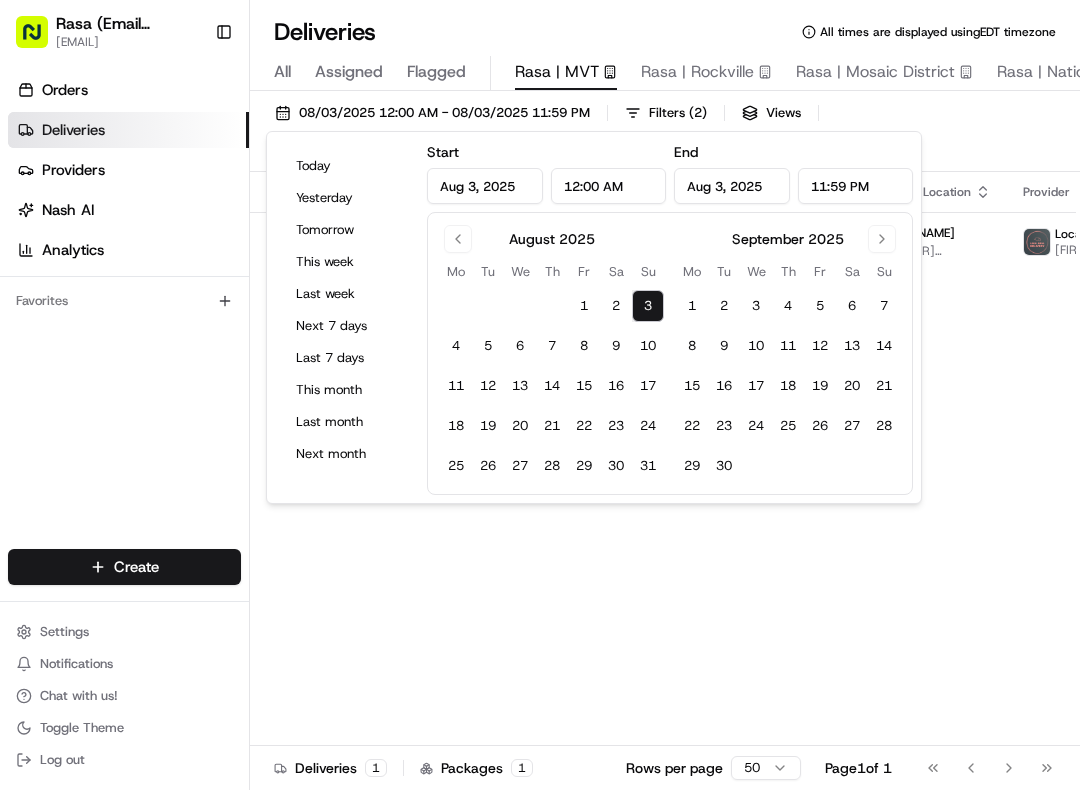 click on "08/03/2025 12:00 AM - 08/03/2025 11:59 PM" at bounding box center [444, 113] 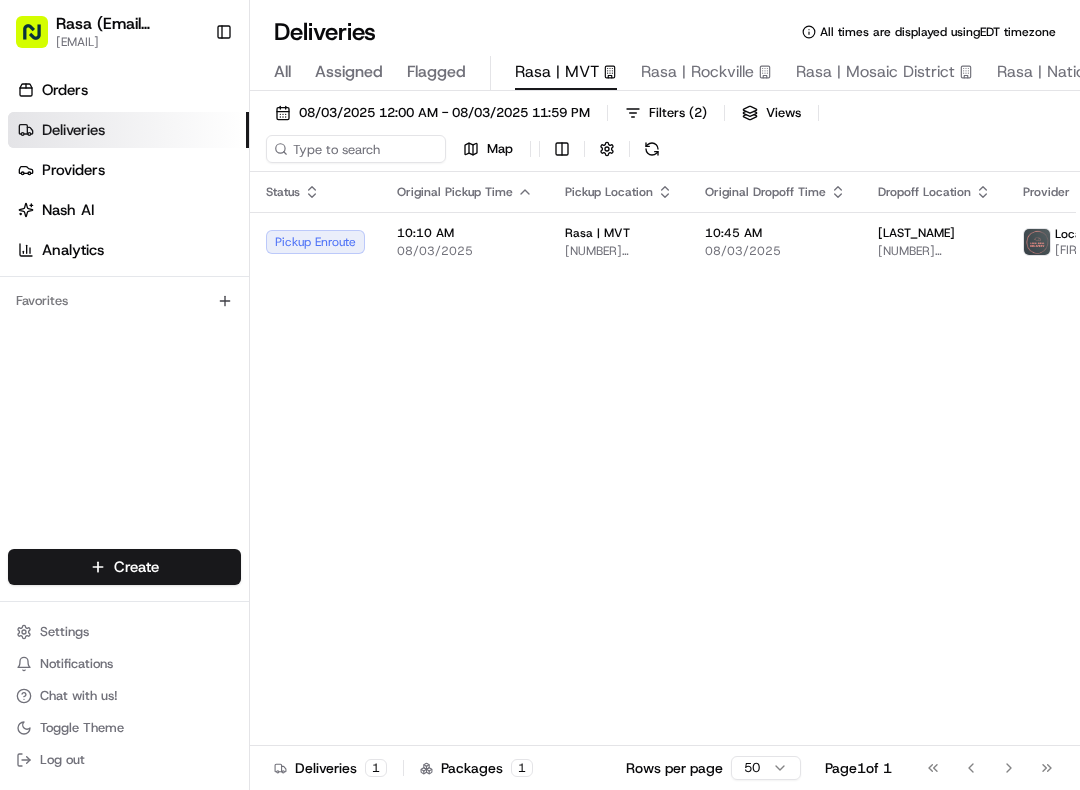 click on "[NUMBER] [STREET] [CITY], [STATE] [POSTAL_CODE]" at bounding box center (619, 251) 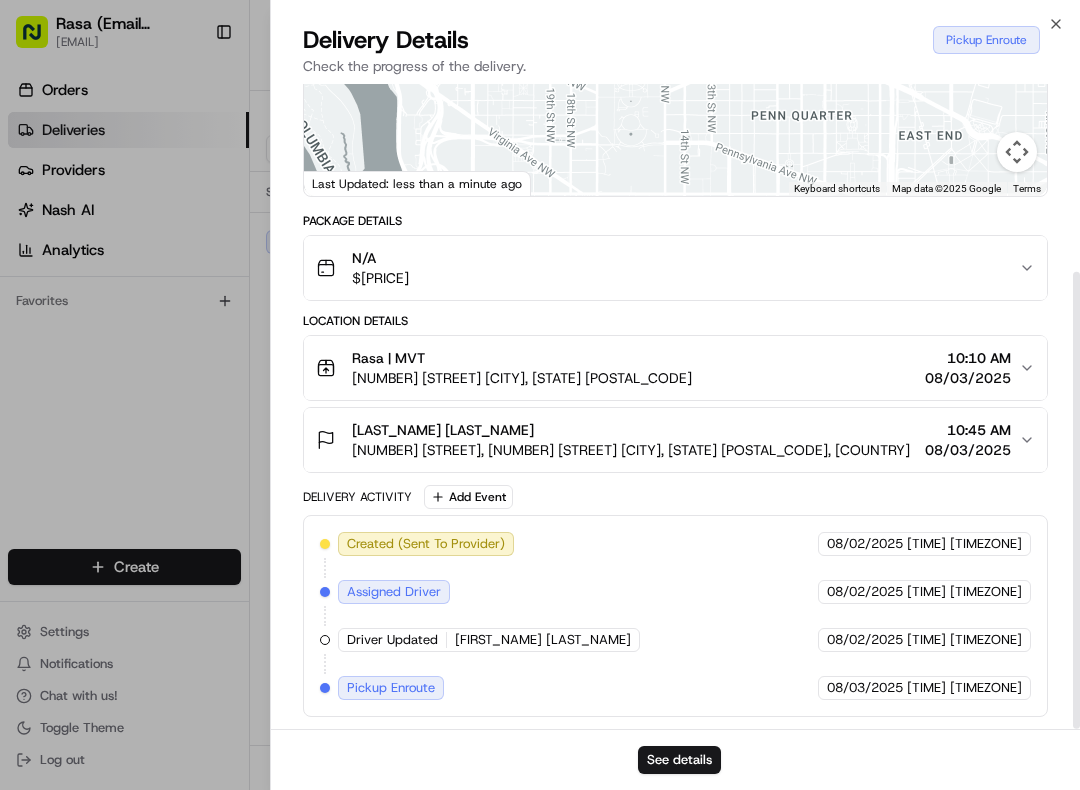 scroll, scrollTop: 265, scrollLeft: 0, axis: vertical 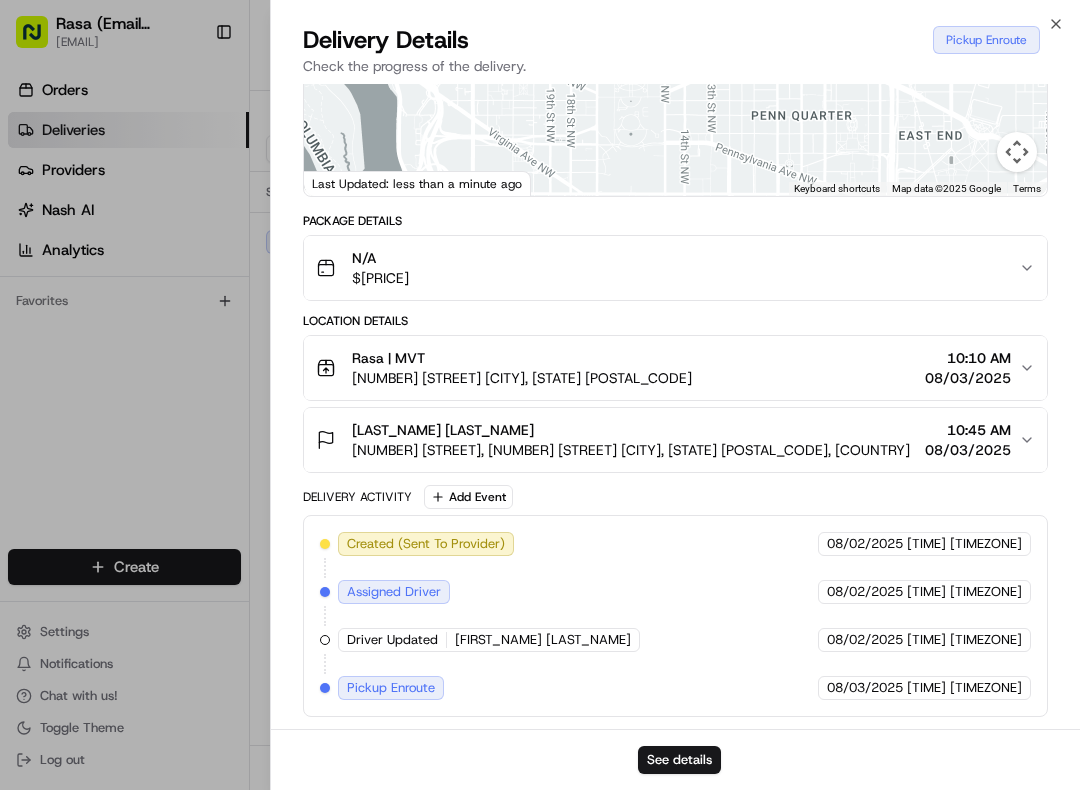 click on "10:45 AM" at bounding box center (968, 430) 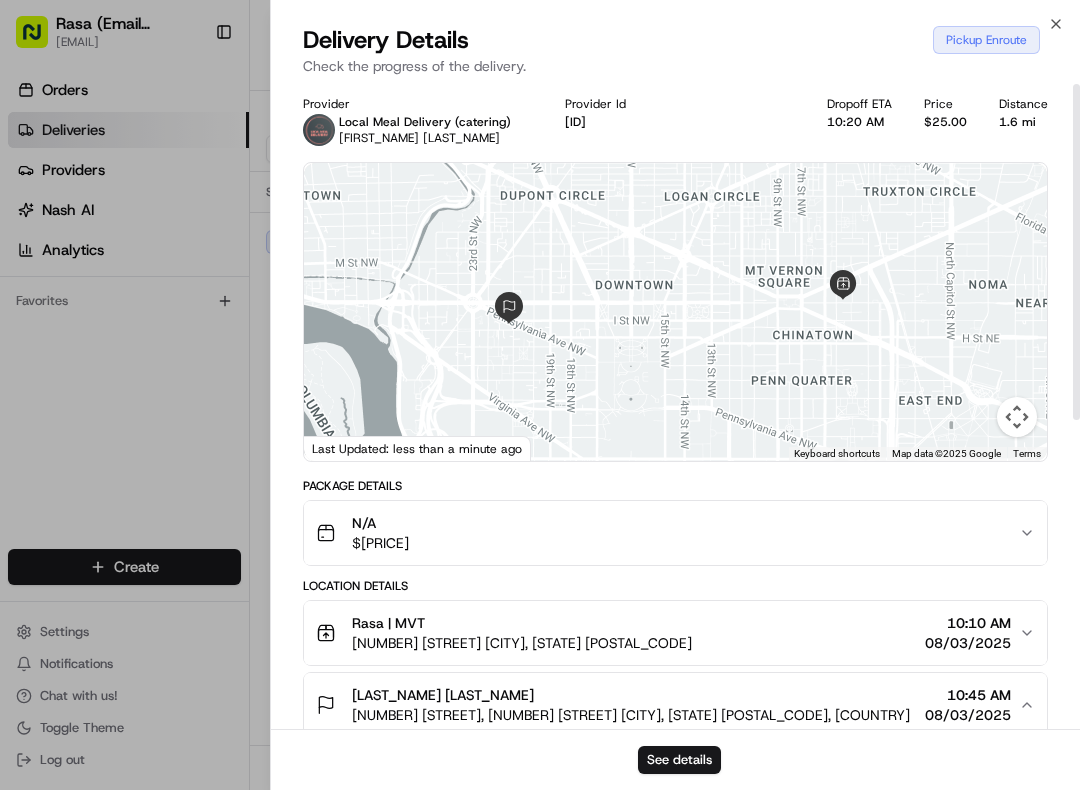 scroll, scrollTop: 0, scrollLeft: 0, axis: both 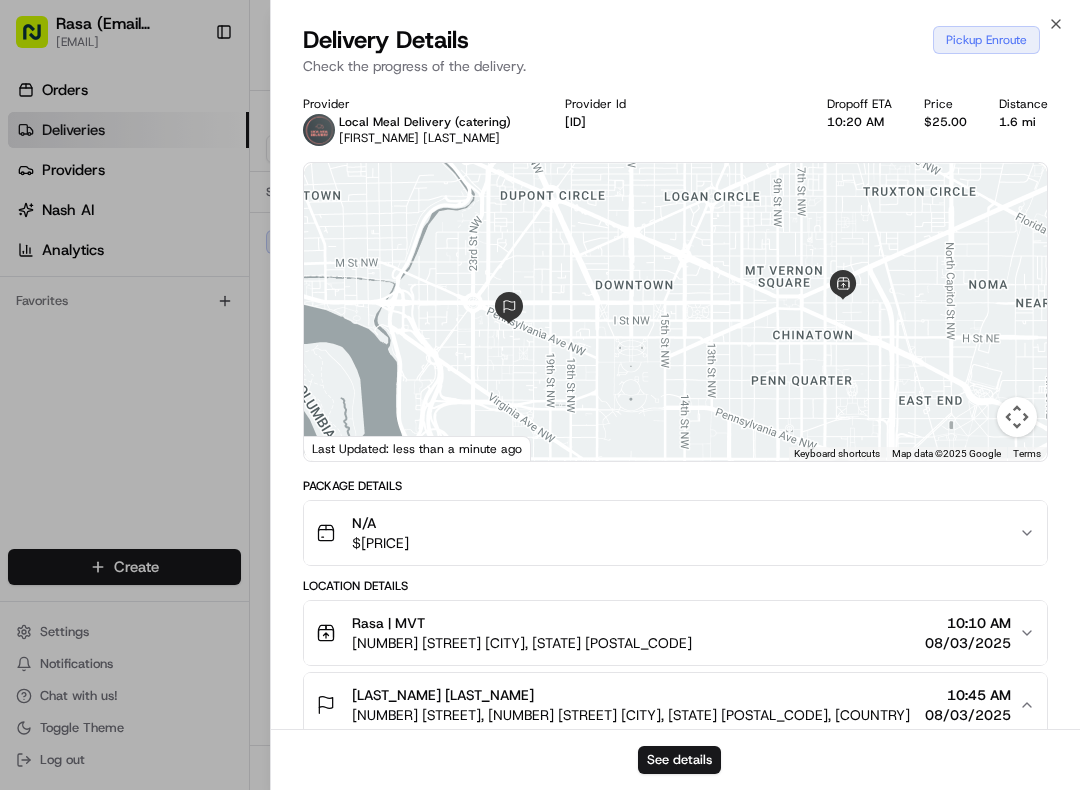 click on "Pickup Enroute" at bounding box center (986, 40) 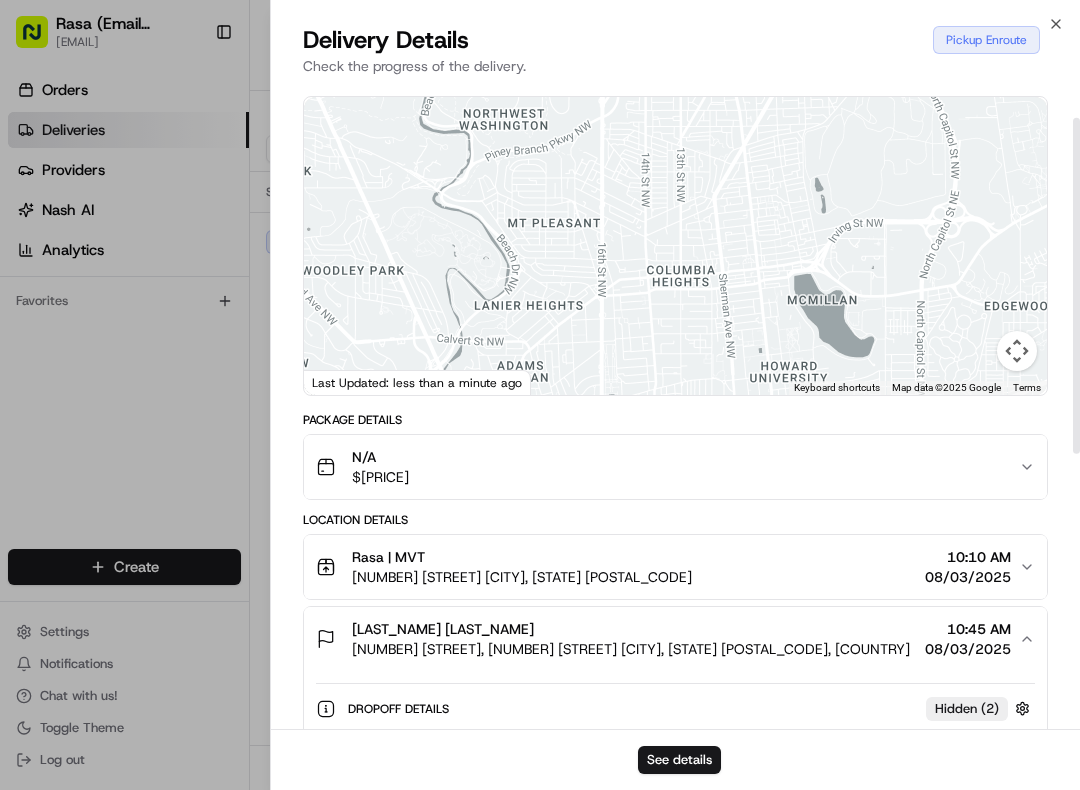 scroll, scrollTop: 65, scrollLeft: 0, axis: vertical 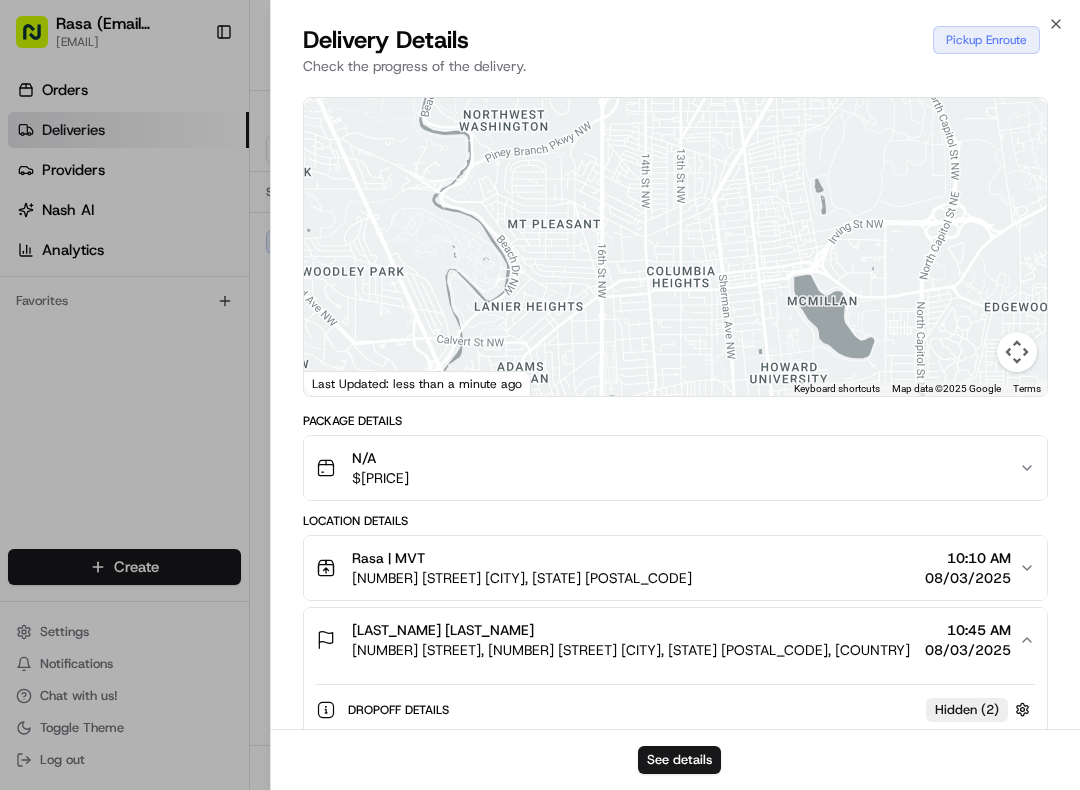click 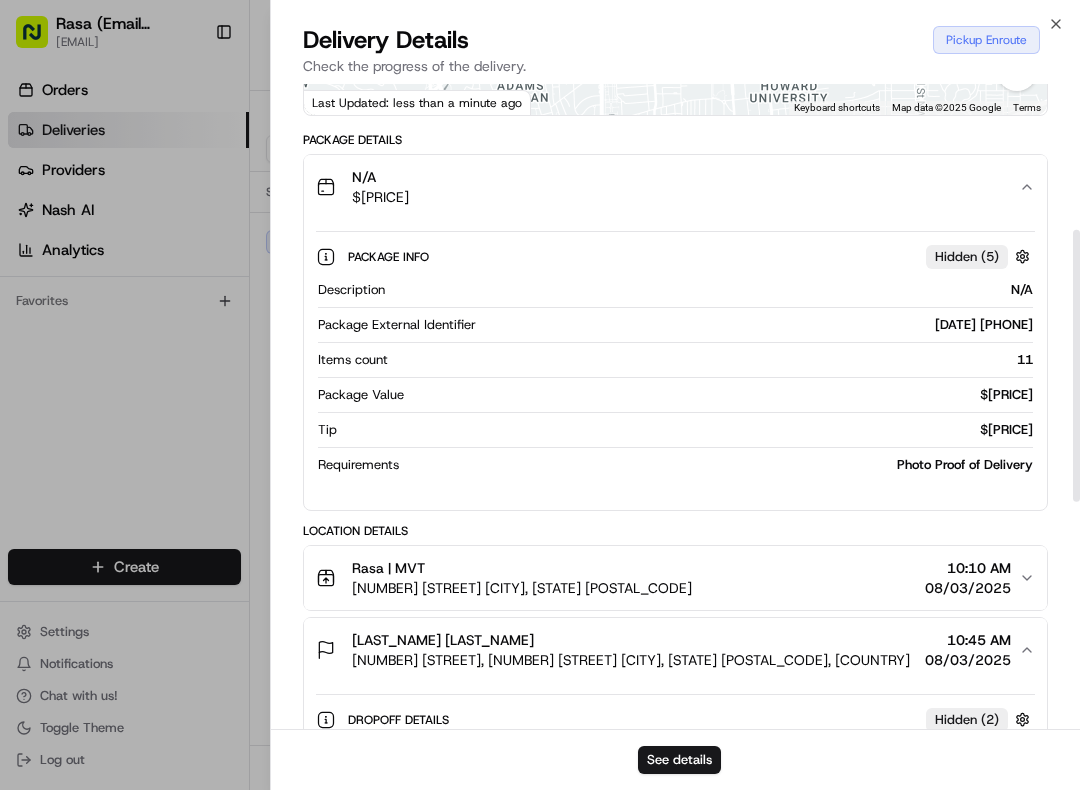 scroll, scrollTop: 354, scrollLeft: 0, axis: vertical 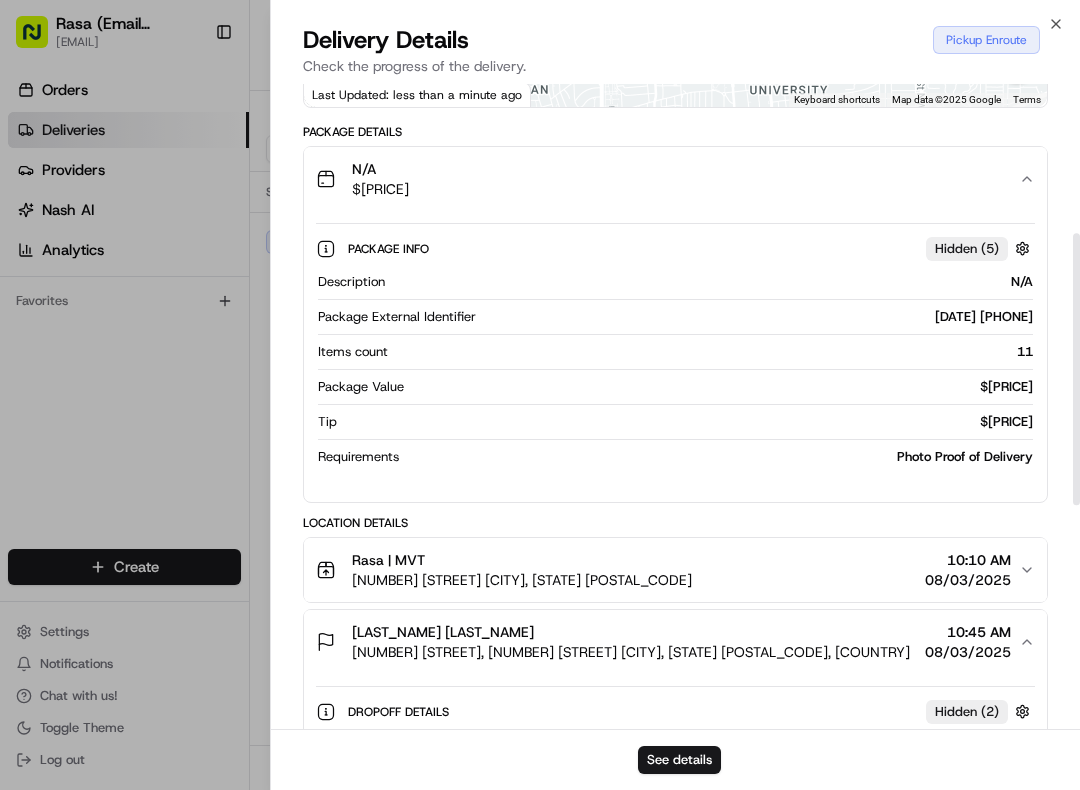 click on "N/A [PRICE]" at bounding box center (675, 179) 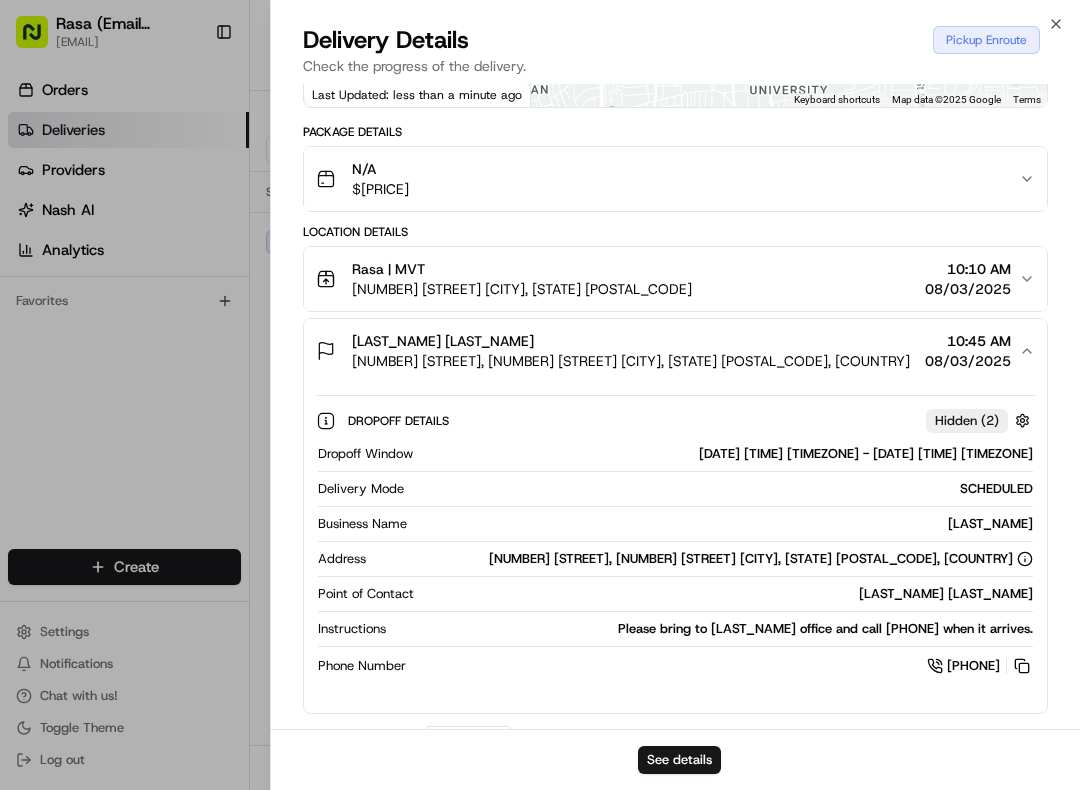 click 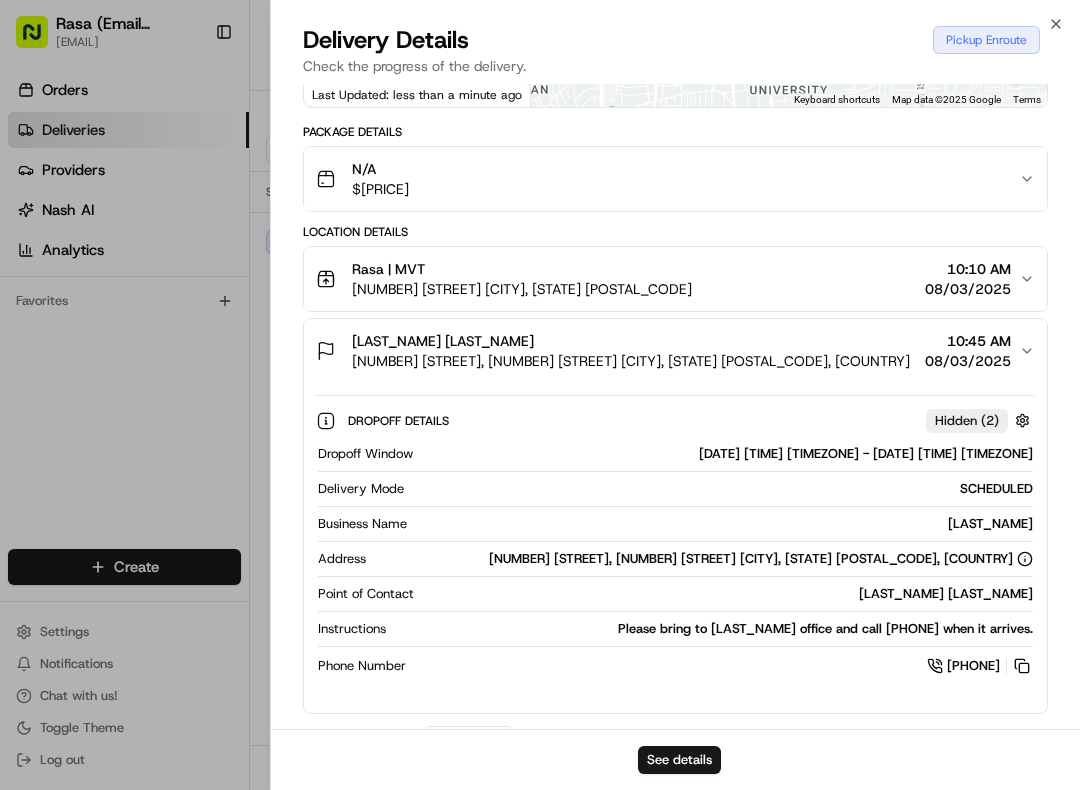 scroll, scrollTop: 265, scrollLeft: 0, axis: vertical 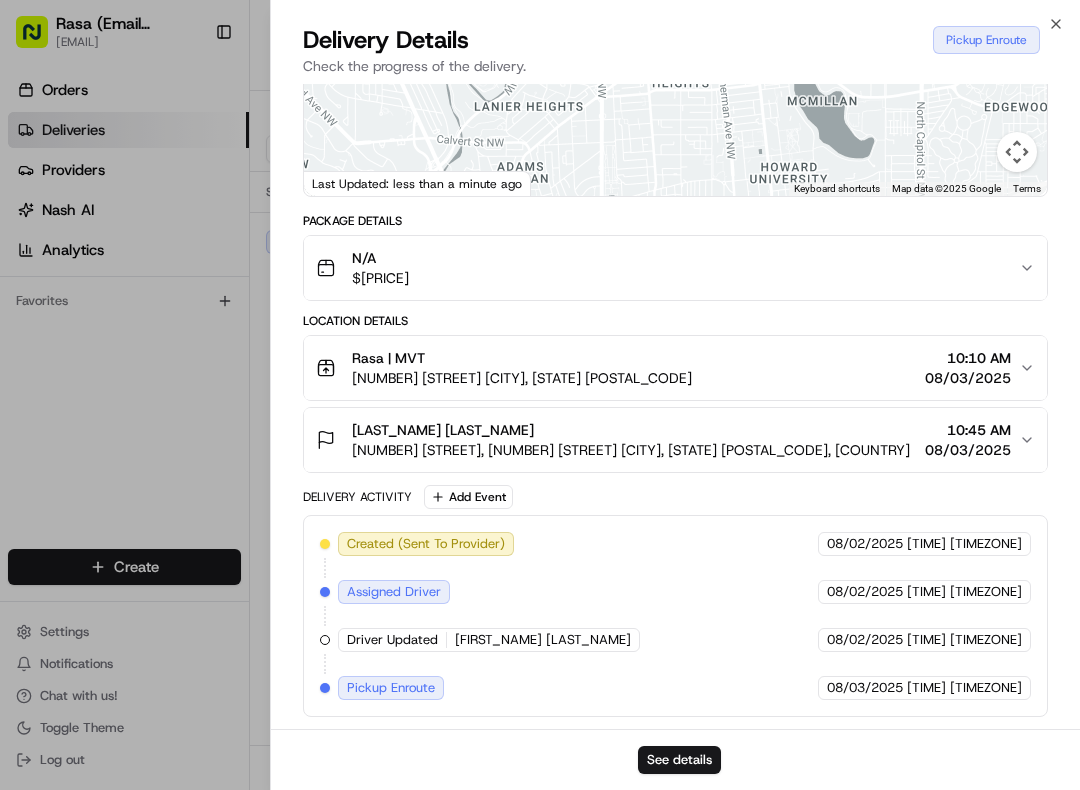 click on "Provider Local Meal Delivery (catering) [LAST_NAME] Provider Id [ID] Dropoff ETA [TIME] Price [PRICE] Distance 1.6 mi To navigate the map with touch gestures double-tap and hold your finger on the map, then drag the map. ← Move left → Move right ↑ Move up ↓ Move down + Zoom in - Zoom out Home Jump left by 75% End Jump right by 75% Page Up Jump up by 75% Page Down Jump down by 75% [NUMBER] [NUMBER] [NUMBER] [NUMBER] [NUMBER] Keyboard shortcuts Map Data Map data ©2025 Google Map data ©2025 Google 500 m  Click to toggle between metric and imperial units Terms Report a map error Last Updated: less than a minute ago Package Details N/A [PRICE] Location Details Rasa | MVT [NUMBER] [STREET] [CITY], [STATE] [POSTAL_CODE] [TIME] [DATE] [LAST_NAME] [LAST_NAME] [NUMBER] [STREET], [NUMBER] [STREET] [CITY], [STATE] [POSTAL_CODE] [TIME] [DATE] Delivery Activity Add Event Created (Sent To Provider) Local Meal Delivery (catering) [DATE] [TIME] [TIMEZONE] Assigned Driver Local Meal Delivery (catering)" at bounding box center [675, 274] 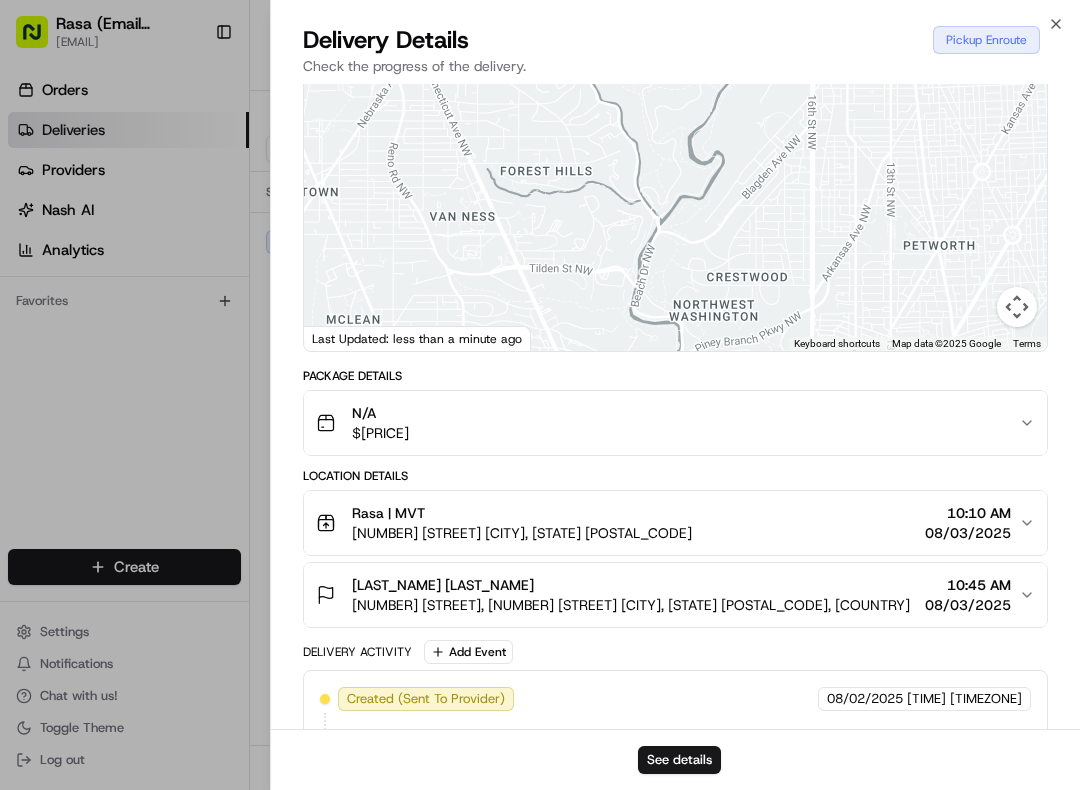 scroll, scrollTop: 106, scrollLeft: 0, axis: vertical 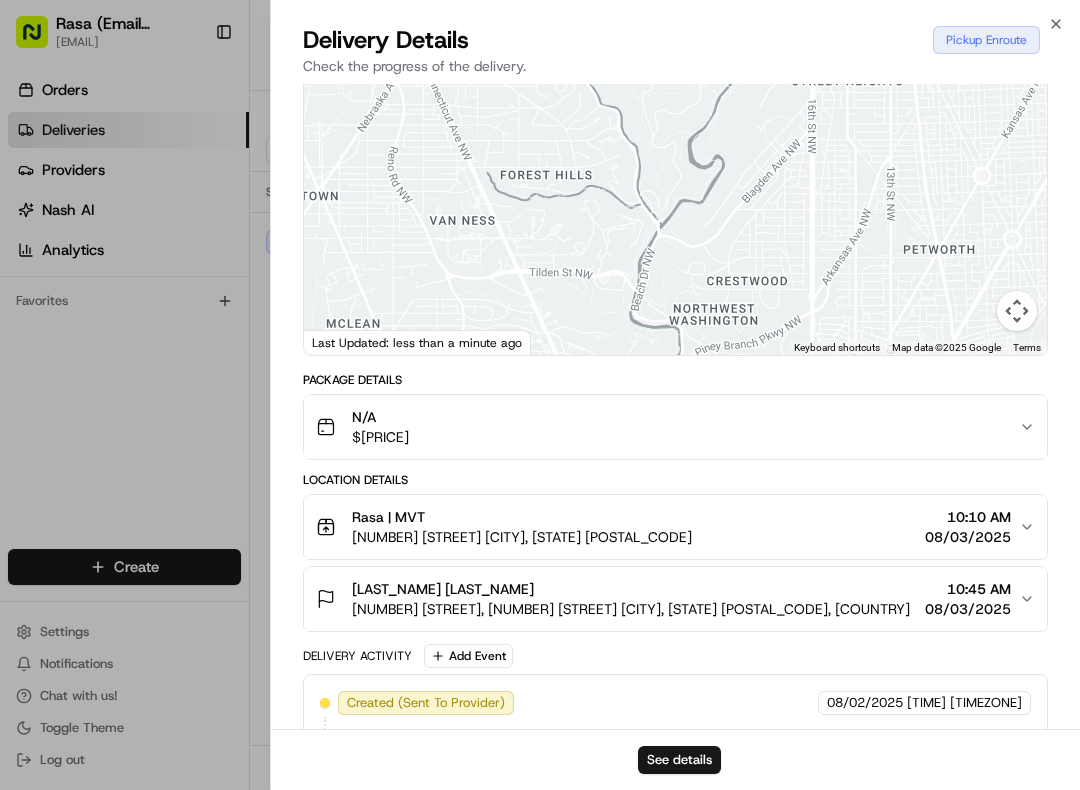 click on "Rasa | MVT [NUMBER] [STREET] [CITY], [STATE] [POSTAL_CODE] [TIME] [DATE]" at bounding box center (667, 527) 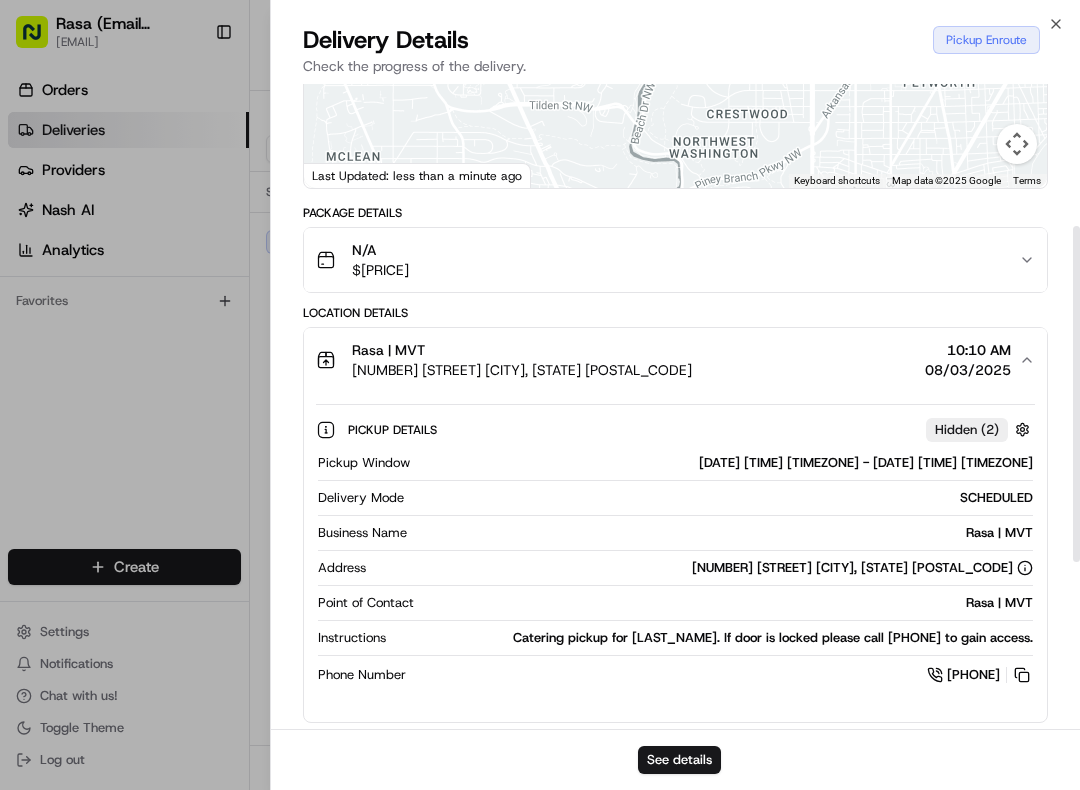 click on "08/03/2025" at bounding box center [968, 370] 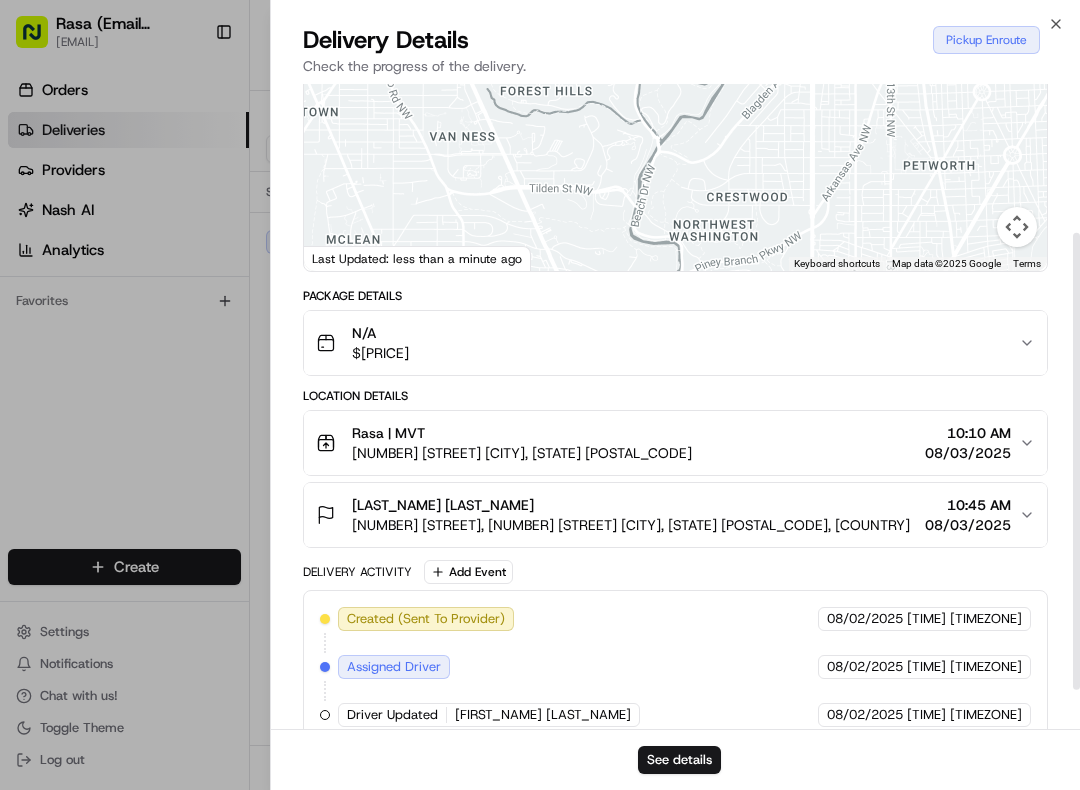 scroll, scrollTop: 239, scrollLeft: 0, axis: vertical 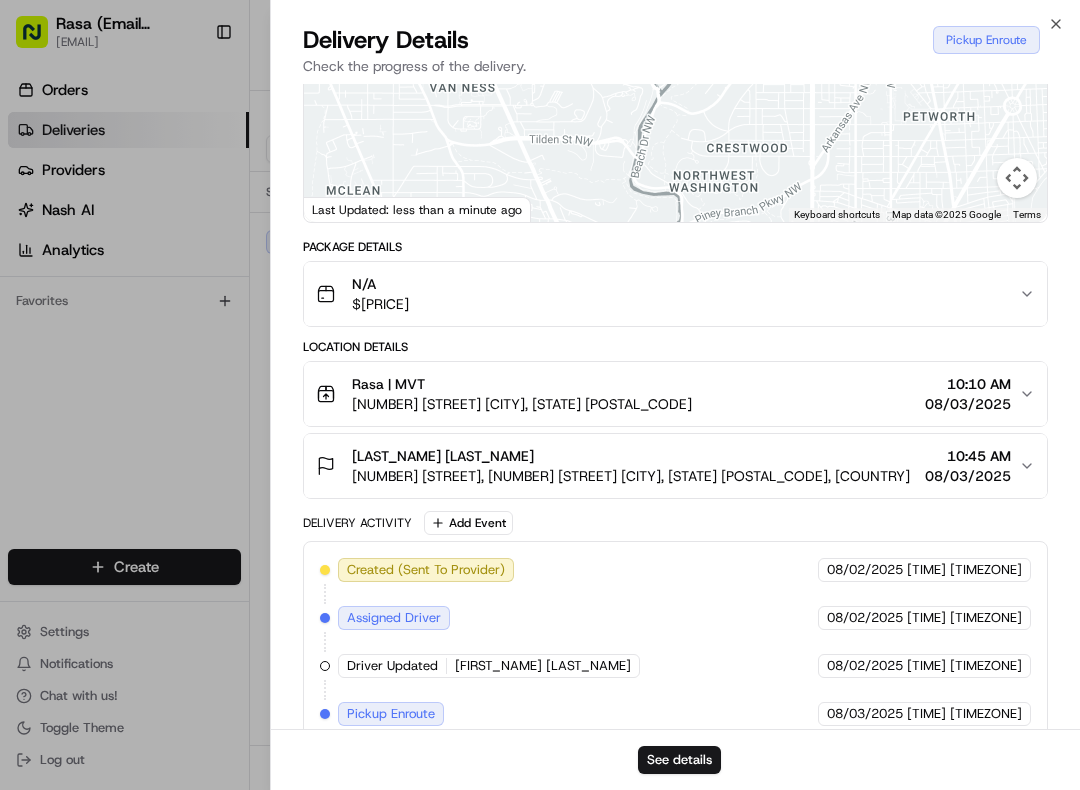 click on "[LAST_NAME] [LAST_NAME] [NUMBER] [STREET], [NUMBER] [STREET] [CITY], [STATE] [POSTAL_CODE] [TIME] [DATE]" at bounding box center (667, 466) 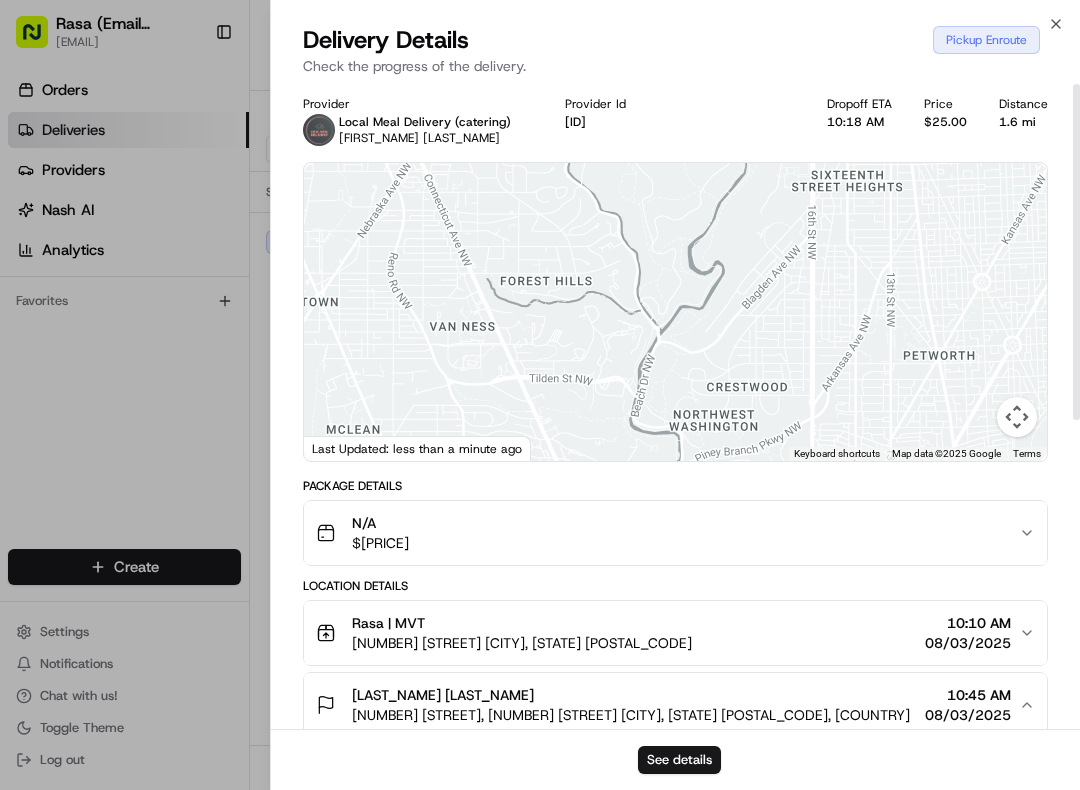 scroll, scrollTop: 0, scrollLeft: 0, axis: both 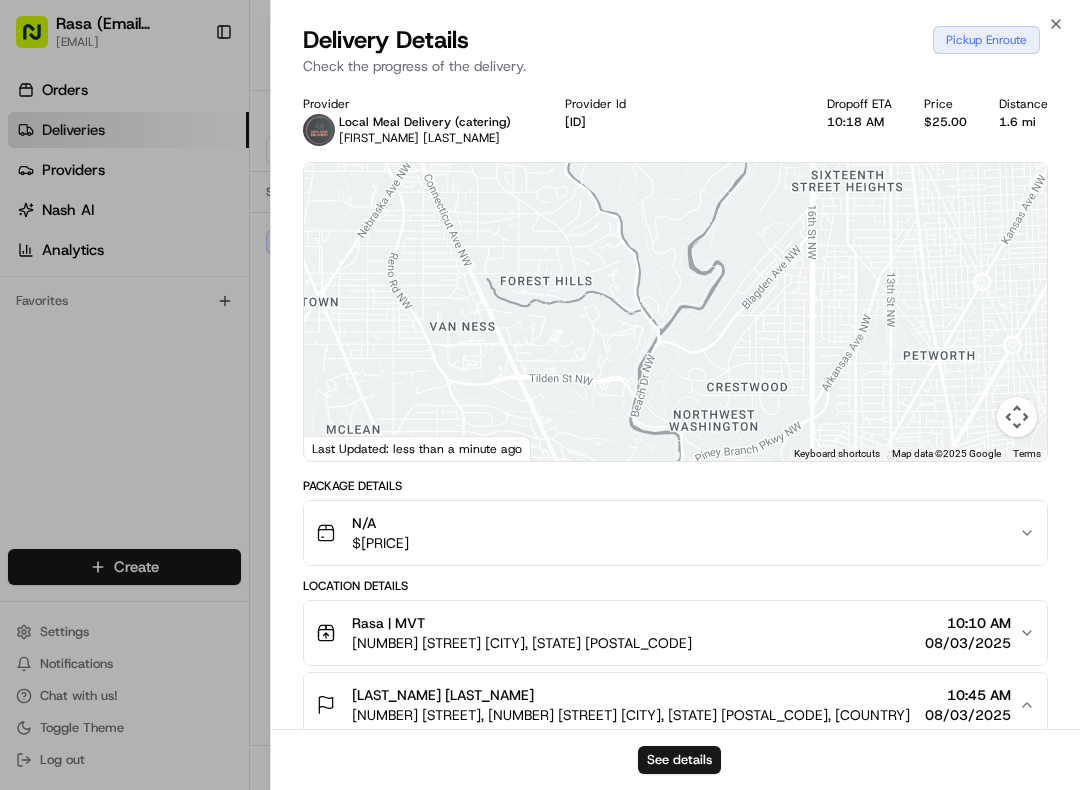 click on "Pickup Enroute" at bounding box center [986, 40] 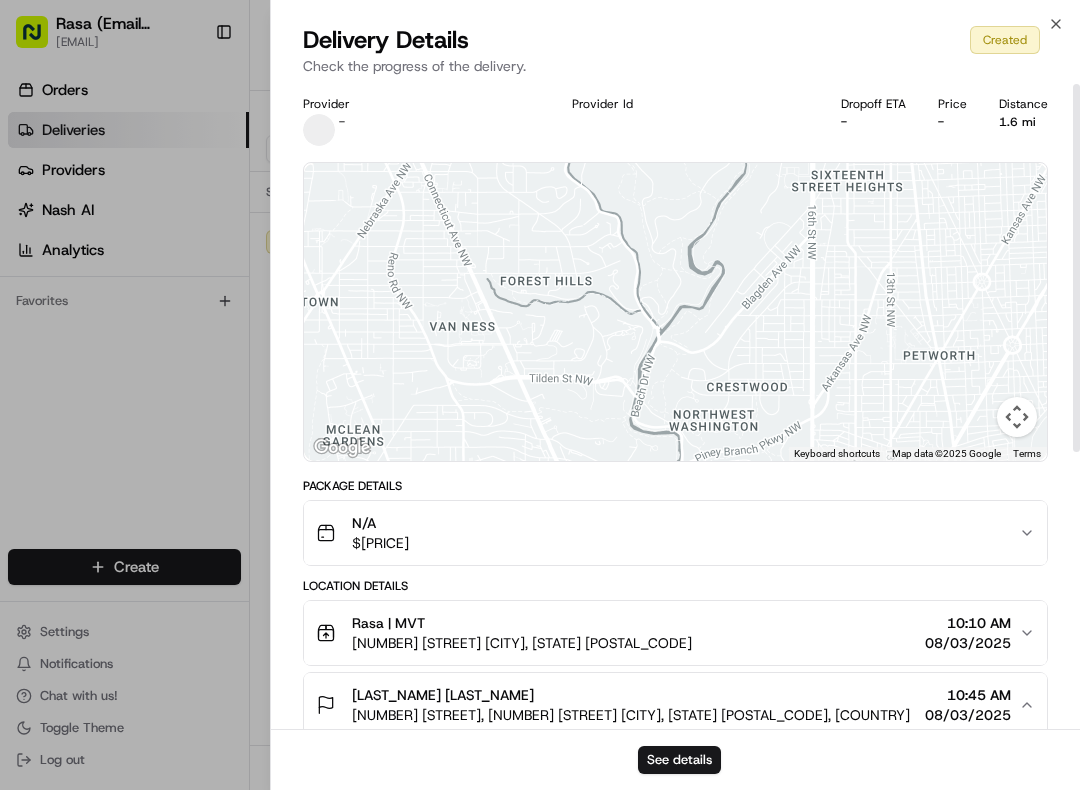 scroll, scrollTop: 0, scrollLeft: 0, axis: both 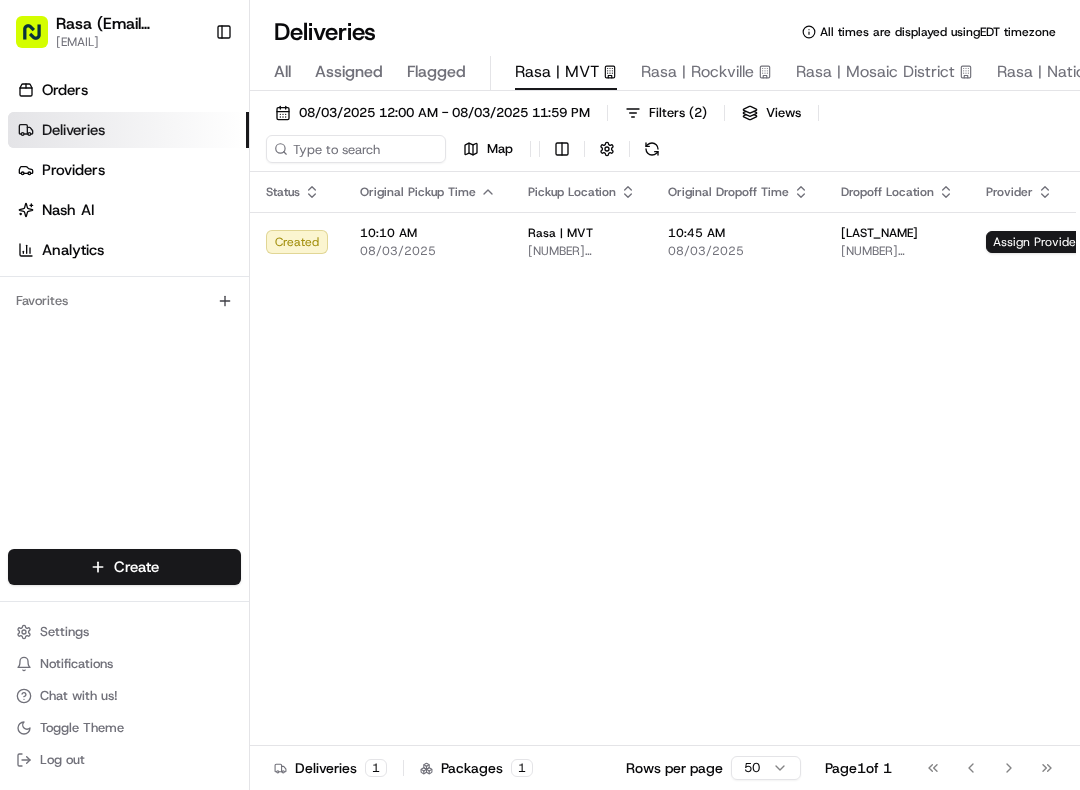 click on "10:45 AM" at bounding box center [738, 233] 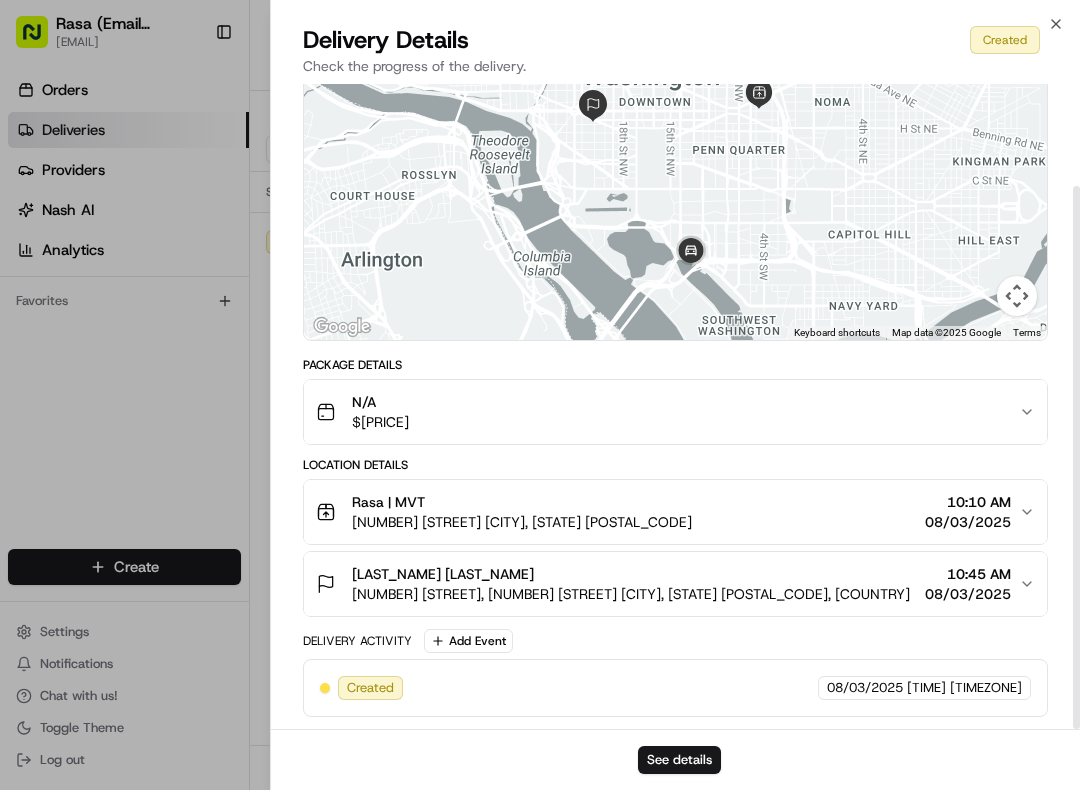 scroll, scrollTop: 121, scrollLeft: 0, axis: vertical 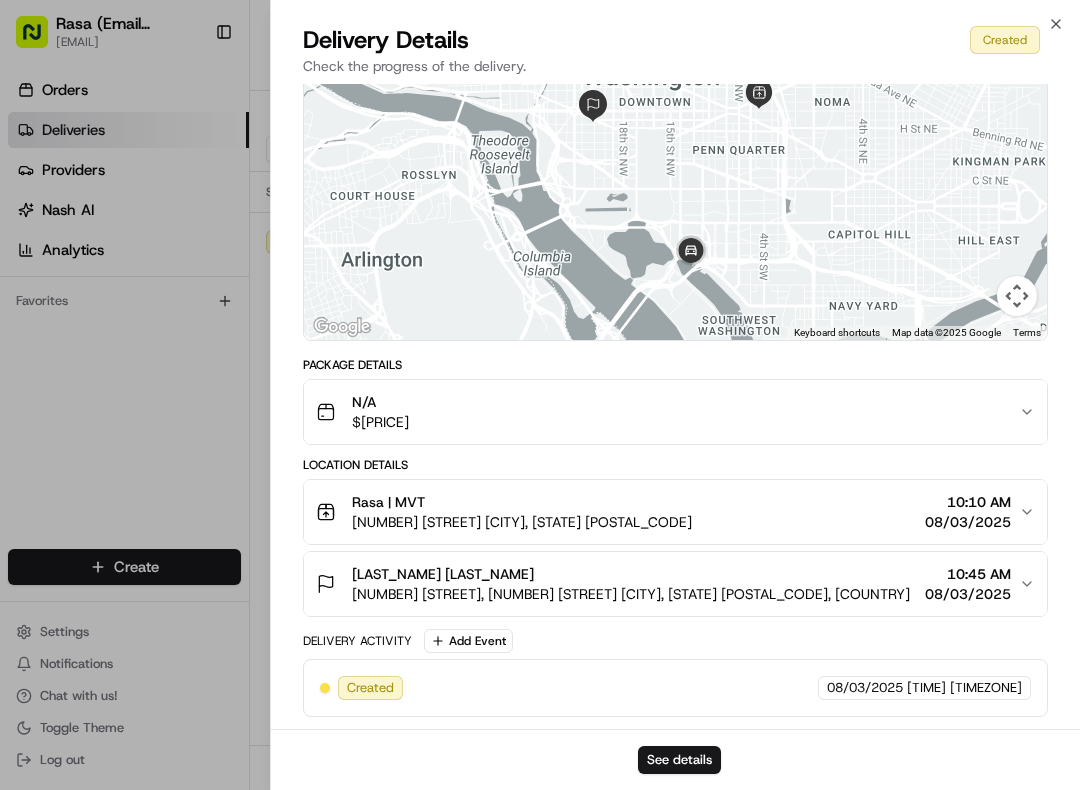 click on "08/03/2025" at bounding box center [968, 594] 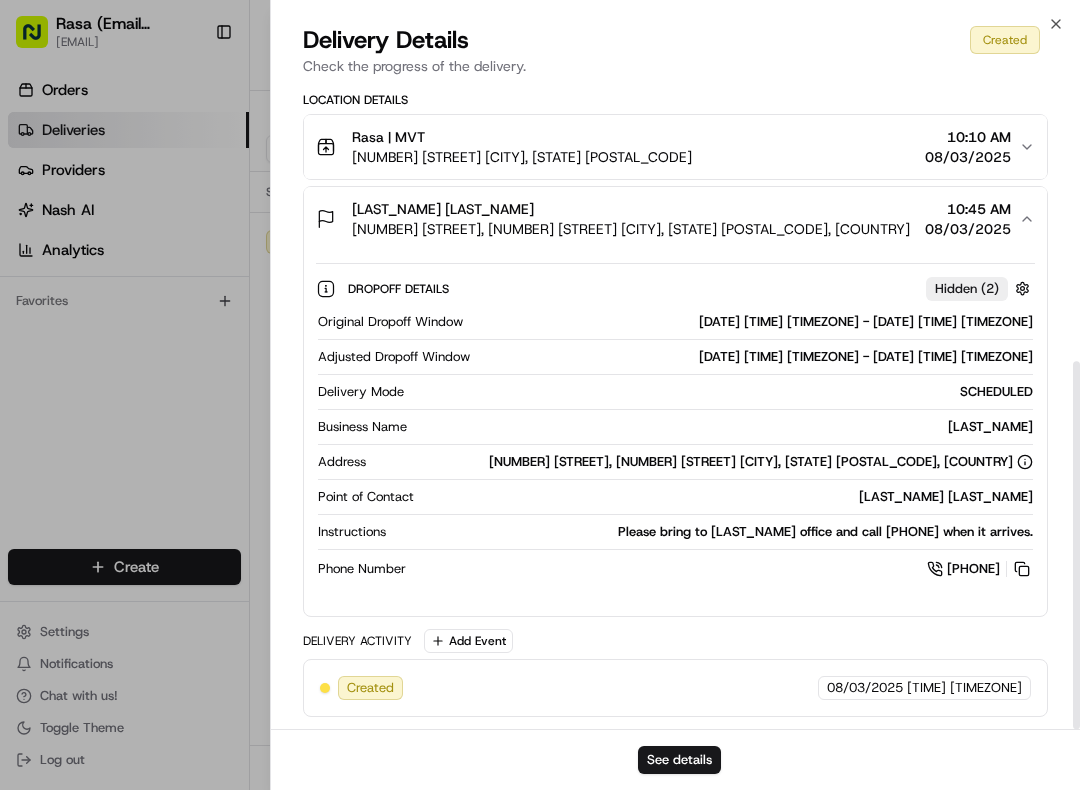 scroll, scrollTop: 486, scrollLeft: 0, axis: vertical 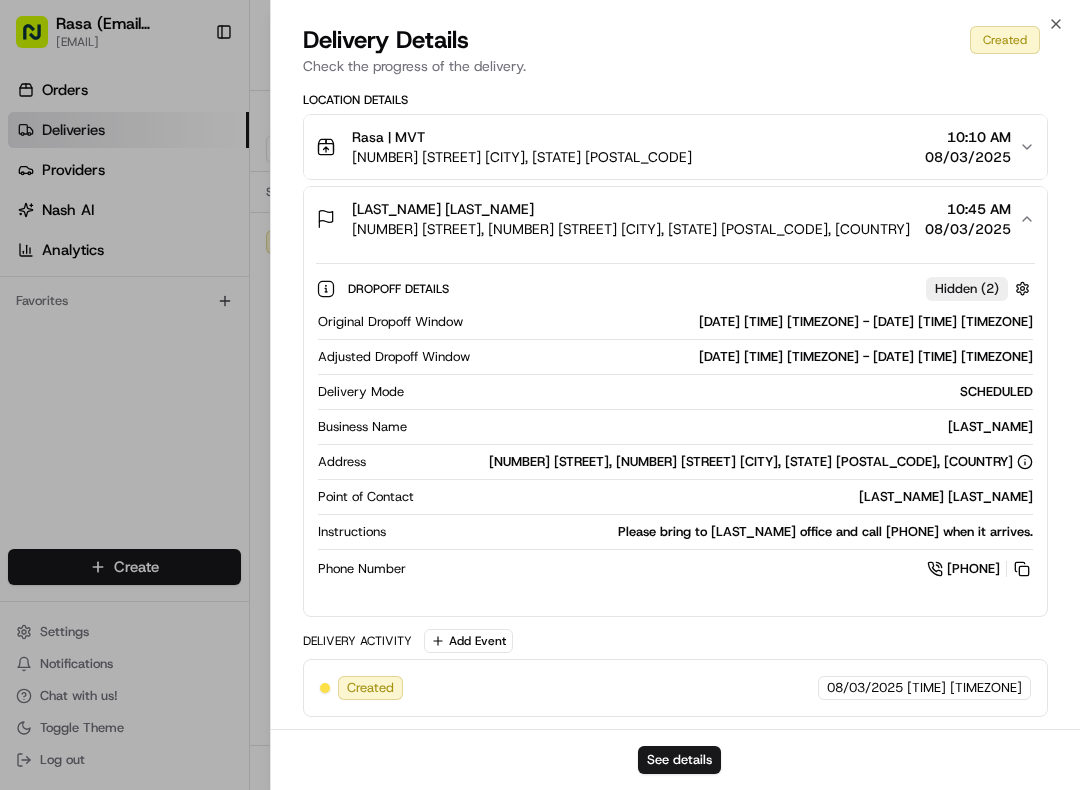 click on "Hidden ( 2 )" at bounding box center [967, 289] 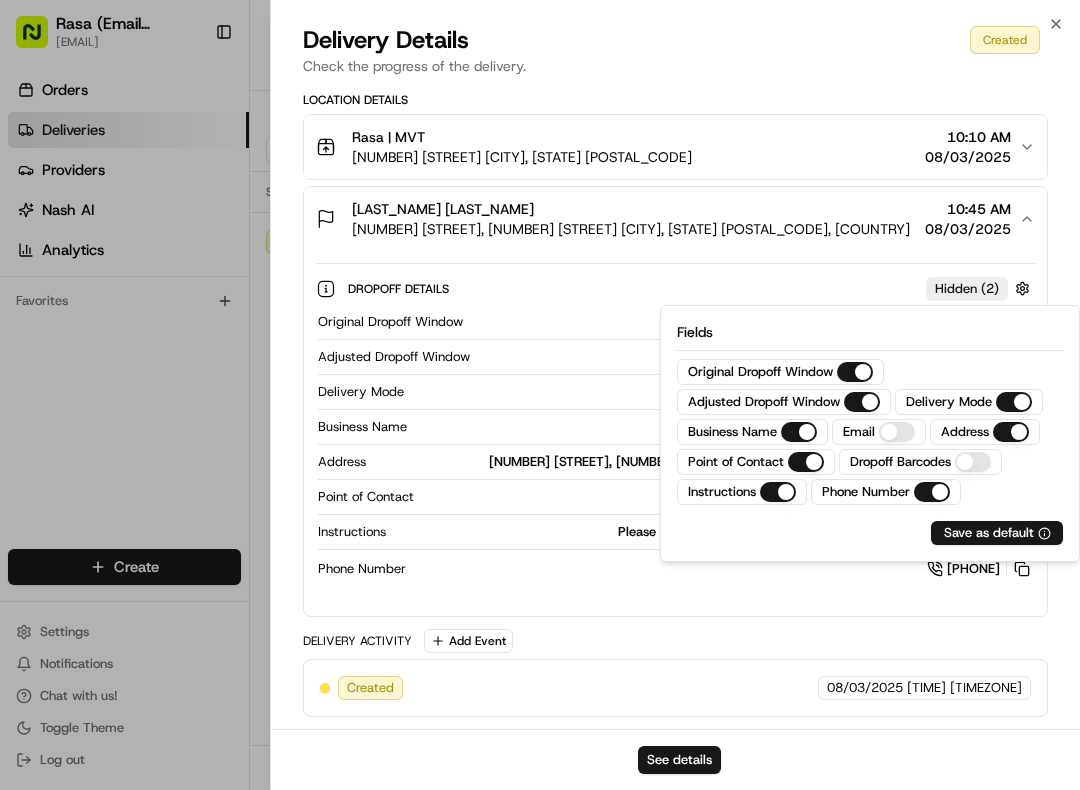 click on "[LAST_NAME] [LAST_NAME] [NUMBER] [STREET], [NUMBER] [STREET] [CITY], [STATE] [POSTAL_CODE] [TIME] [DATE]" at bounding box center (675, 219) 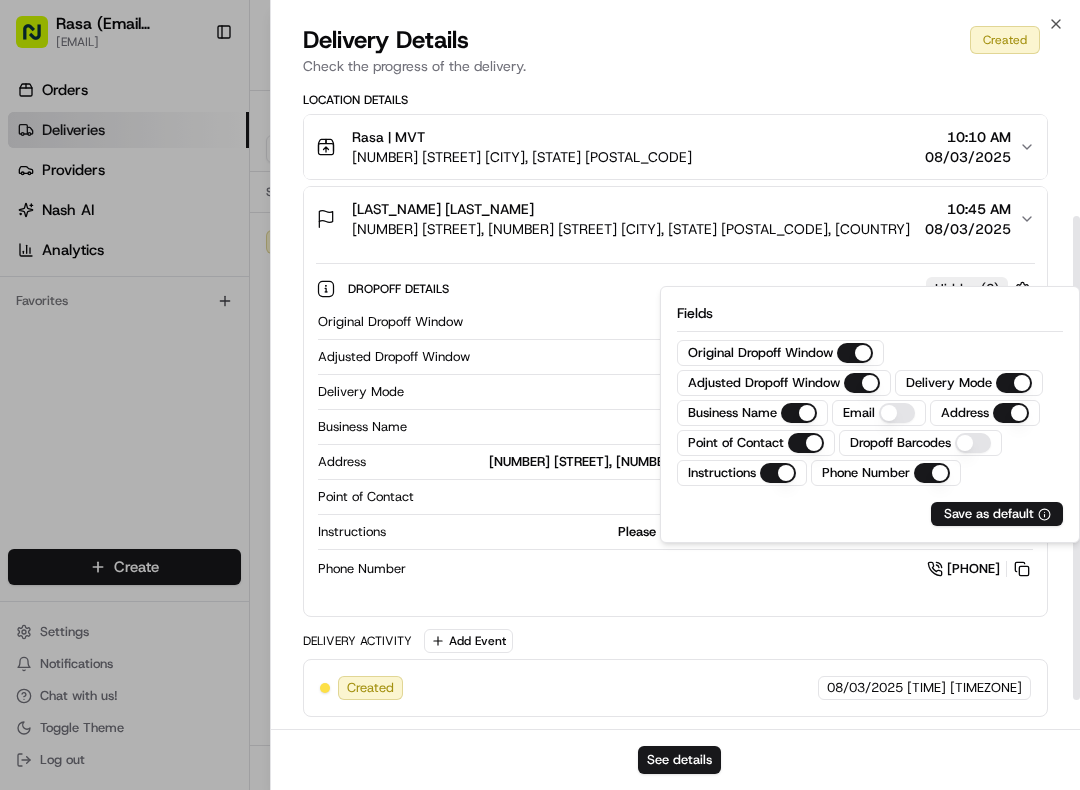 scroll, scrollTop: 121, scrollLeft: 0, axis: vertical 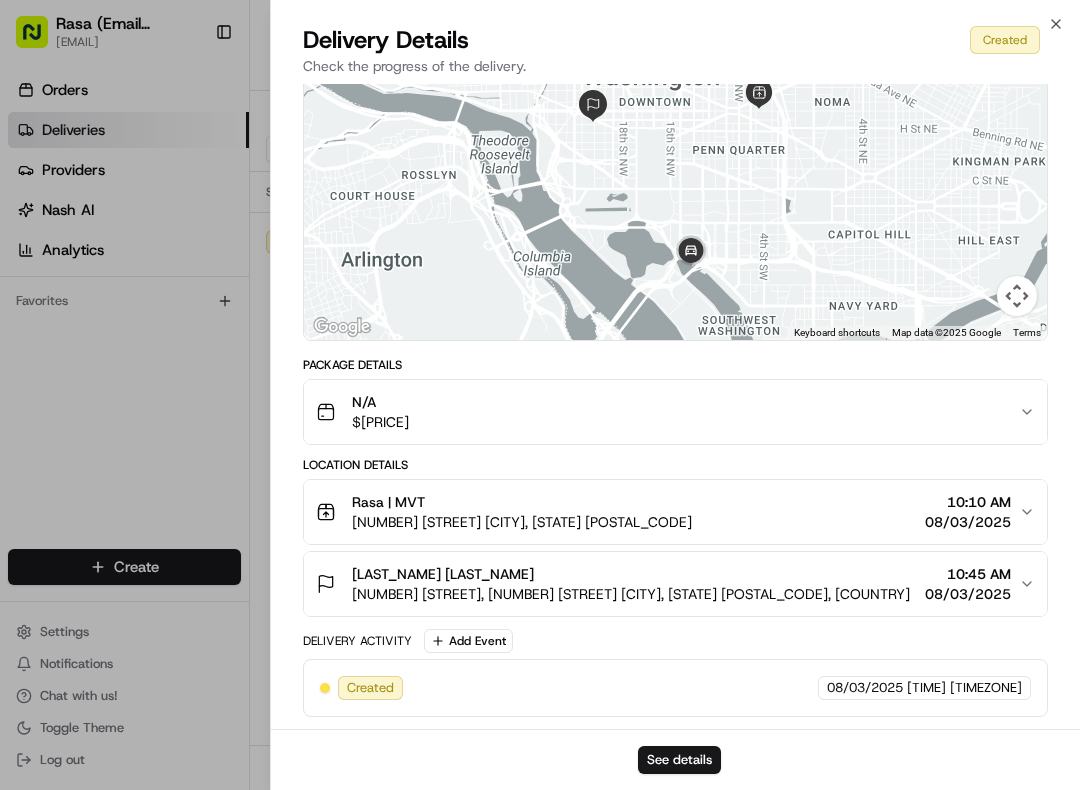 click on "[LAST_NAME] [LAST_NAME] [NUMBER] [STREET], [NUMBER] [STREET] [CITY], [STATE] [POSTAL_CODE] [TIME] [DATE]" at bounding box center [675, 584] 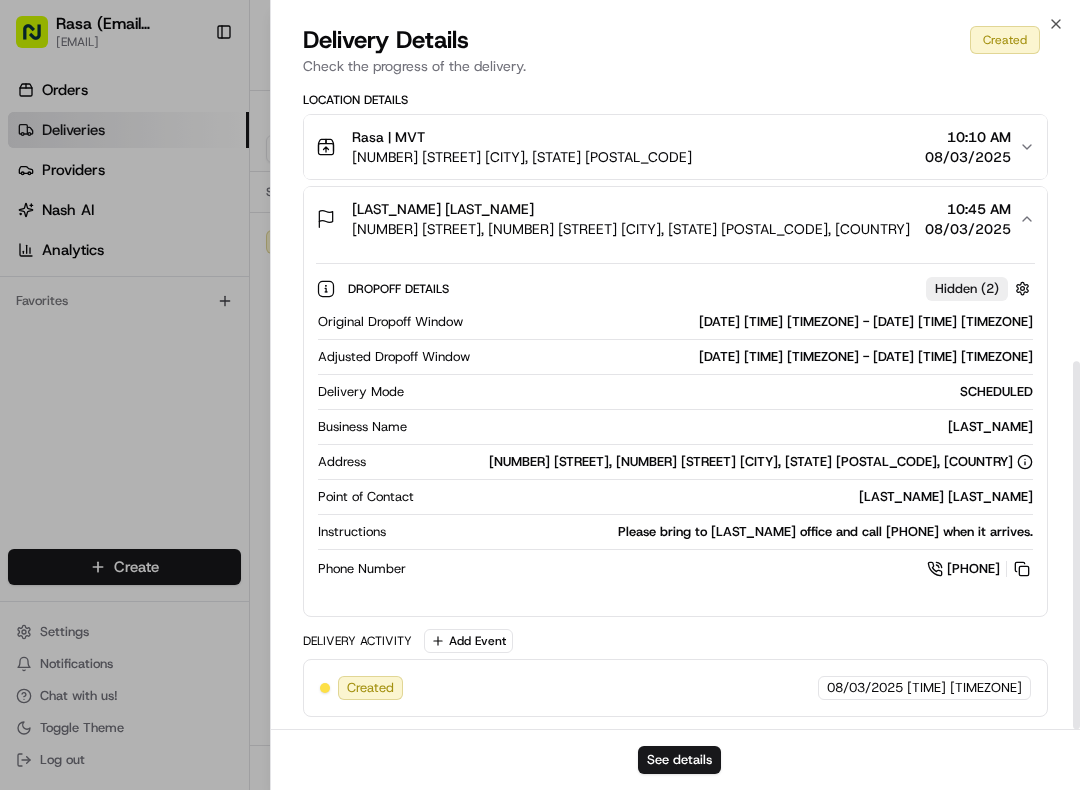scroll, scrollTop: 486, scrollLeft: 0, axis: vertical 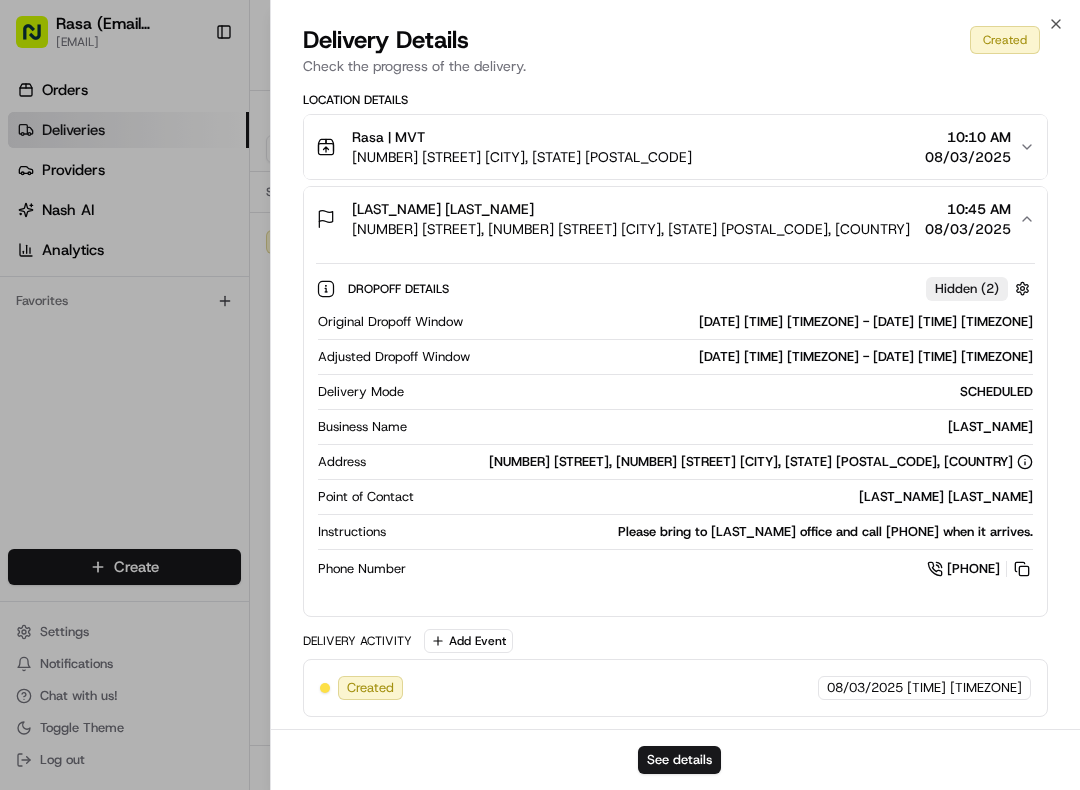 click on "[LAST_NAME] [LAST_NAME] [NUMBER] [STREET], [NUMBER] [STREET] [CITY], [STATE] [POSTAL_CODE] [TIME] [DATE]" at bounding box center [675, 219] 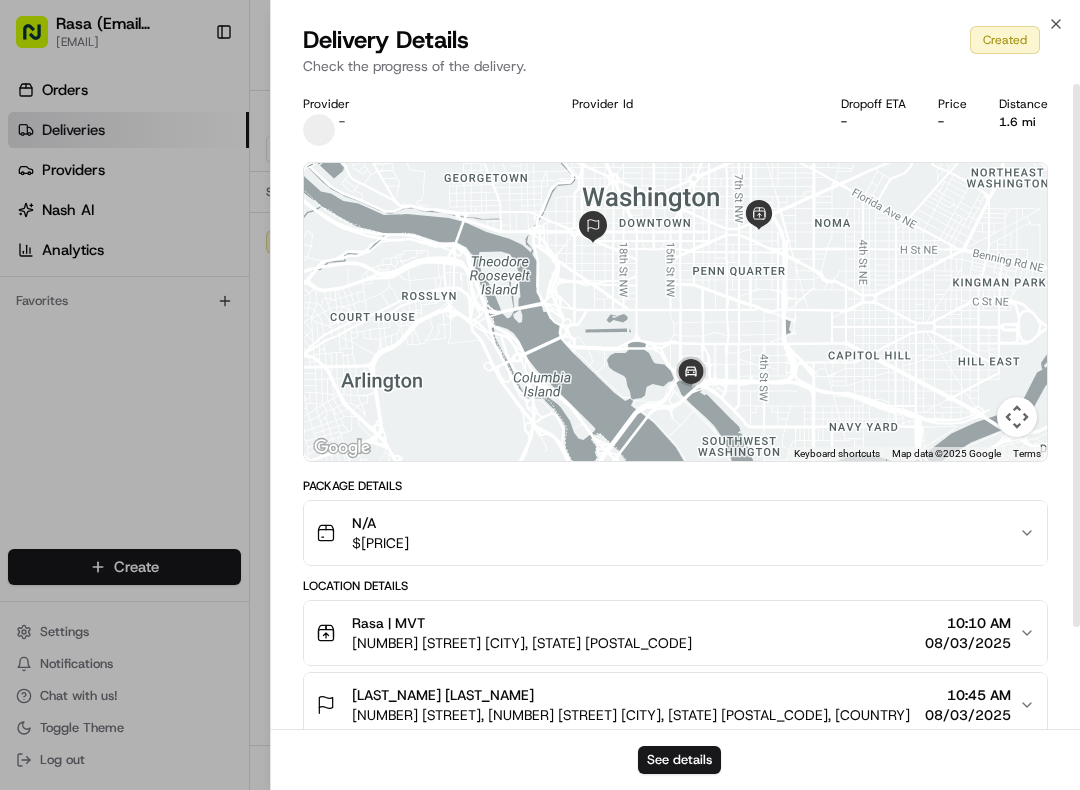 scroll, scrollTop: 0, scrollLeft: 0, axis: both 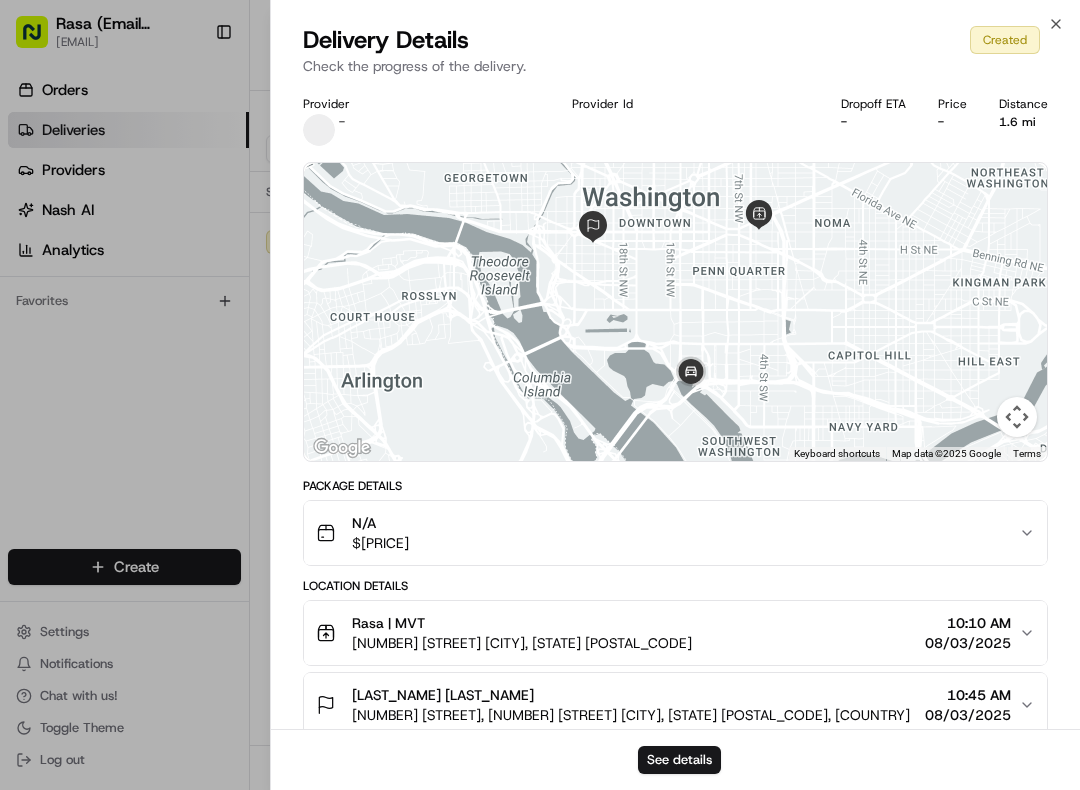 click on "Close Delivery Details Created Check the progress of the delivery. Provider - Provider Id Dropoff ETA - Price - Distance 1.6 mi To navigate the map with touch gestures double-tap and hold your finger on the map, then drag the map. ← Move left → Move right ↑ Move up ↓ Move down + Zoom in - Zoom out Home Jump left by 75% End Jump right by 75% Page Up Jump up by 75% Page Down Jump down by 75% Keyboard shortcuts Map Data Map data ©2025 Google Map data ©2025 Google 1 km  Click to toggle between metric and imperial units Terms Report a map error Package Details N/A [PRICE] Location Details Rasa | MVT [NUMBER] [STREET] [CITY], [STATE] [POSTAL_CODE] [TIME] [DATE] [LAST_NAME] [LAST_NAME] [NUMBER] [STREET], [NUMBER] [STREET] [CITY], [STATE] [POSTAL_CODE] [TIME] [DATE] Delivery Activity Add Event Created [DATE] [TIME] [TIMEZONE] See details" at bounding box center [675, 395] 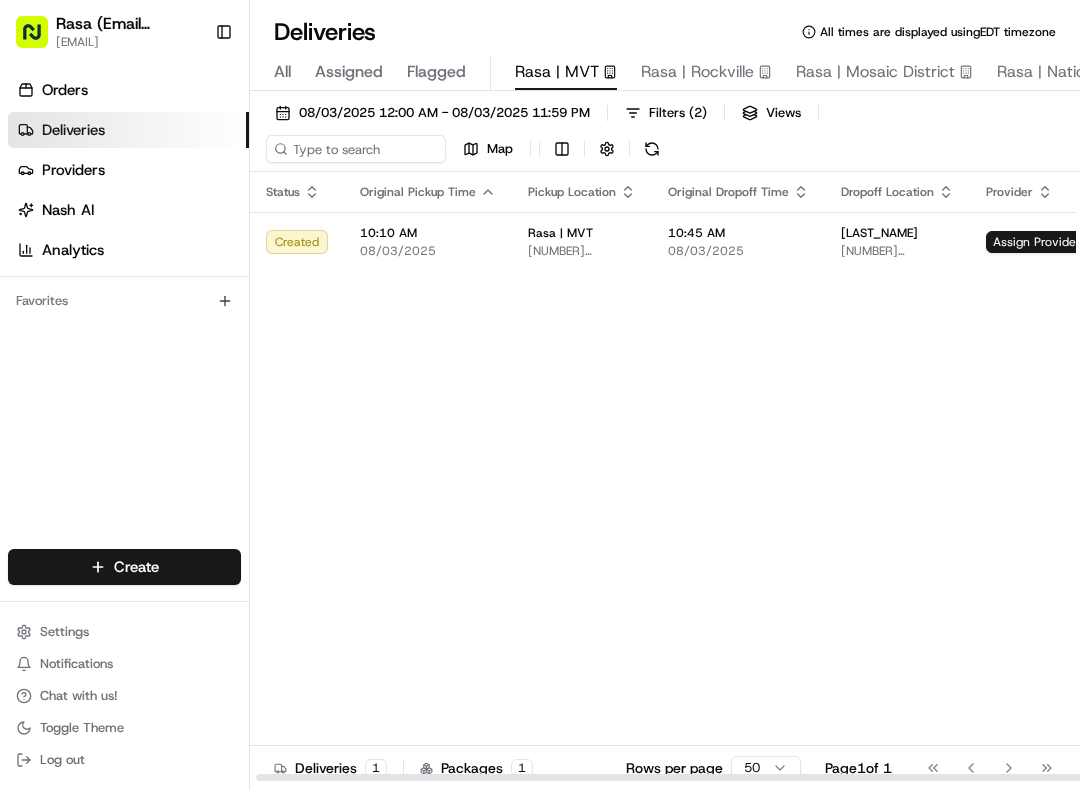 scroll, scrollTop: 0, scrollLeft: 13, axis: horizontal 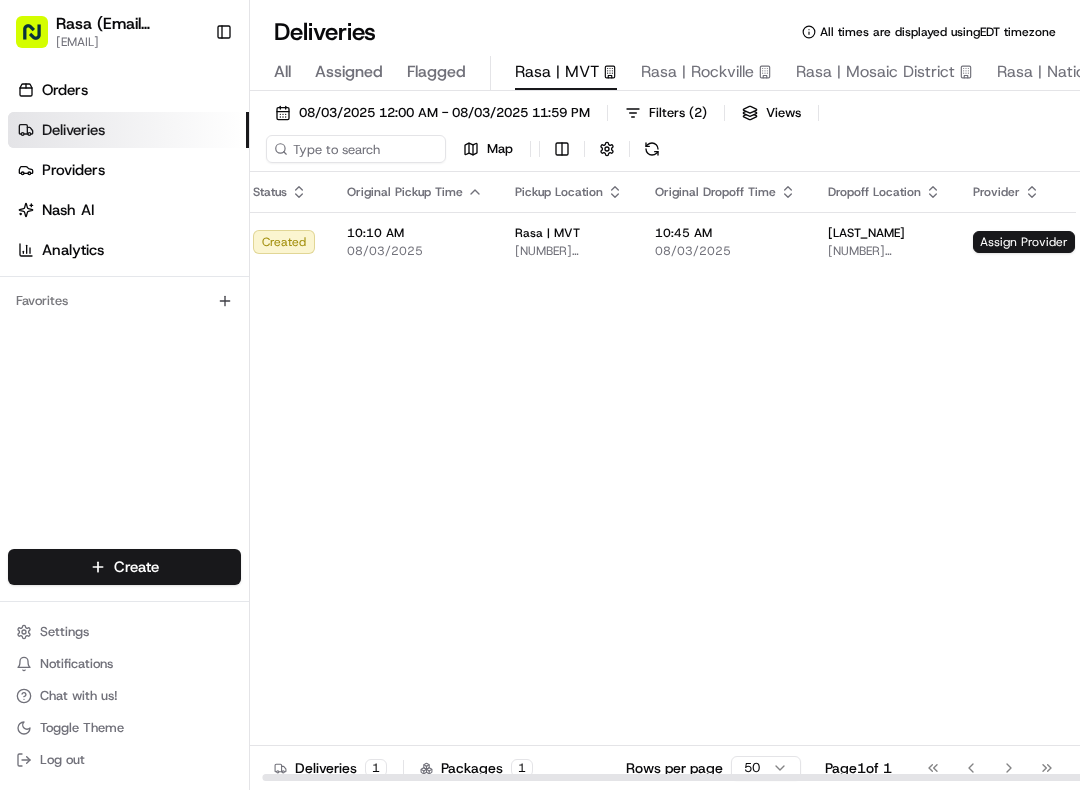 click on "[NUMBER] [STREET], [NUMBER] [STREET] [CITY], [STATE] [POSTAL_CODE], [COUNTRY]" at bounding box center (884, 251) 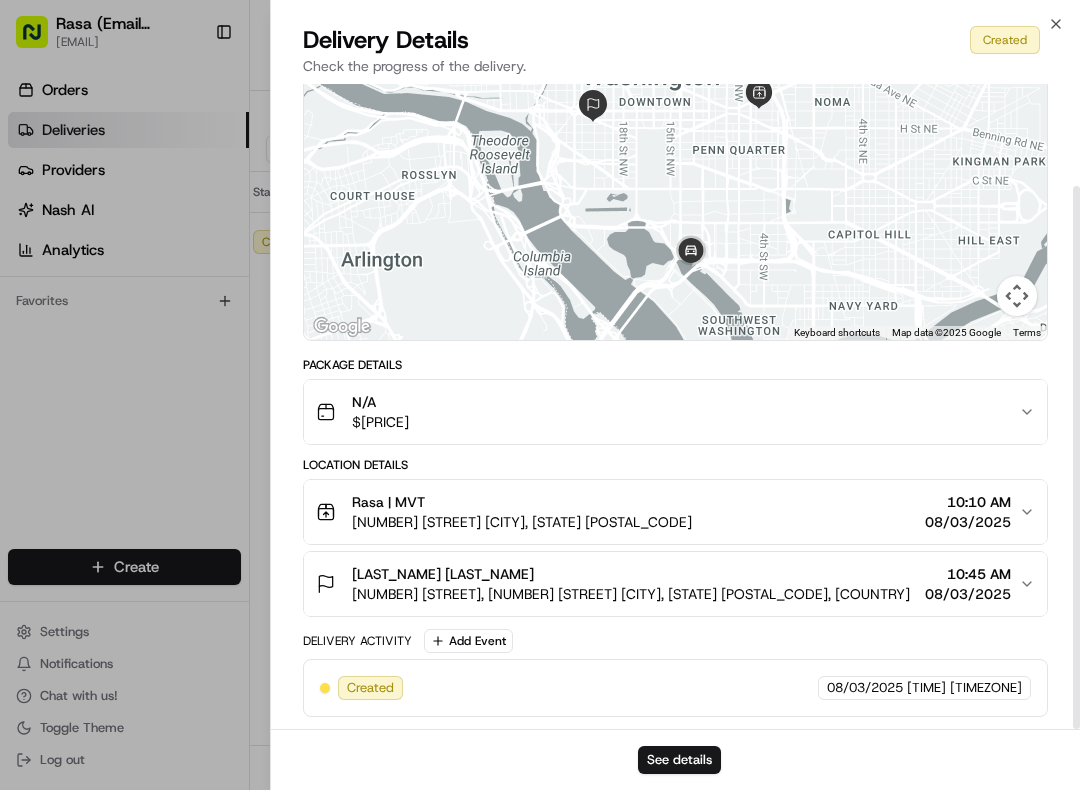 click on "08/03/2025" at bounding box center (968, 522) 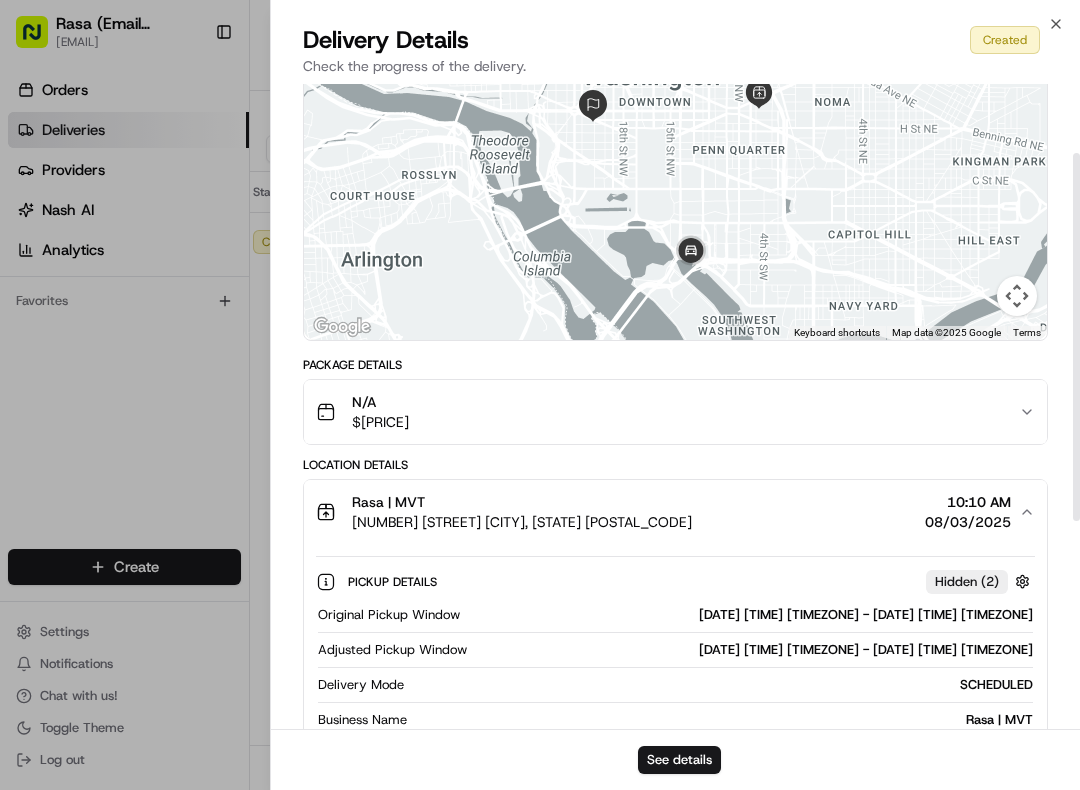 click on "Rasa | MVT [NUMBER] [STREET] [CITY], [STATE] [POSTAL_CODE] [TIME] [DATE]" at bounding box center [667, 512] 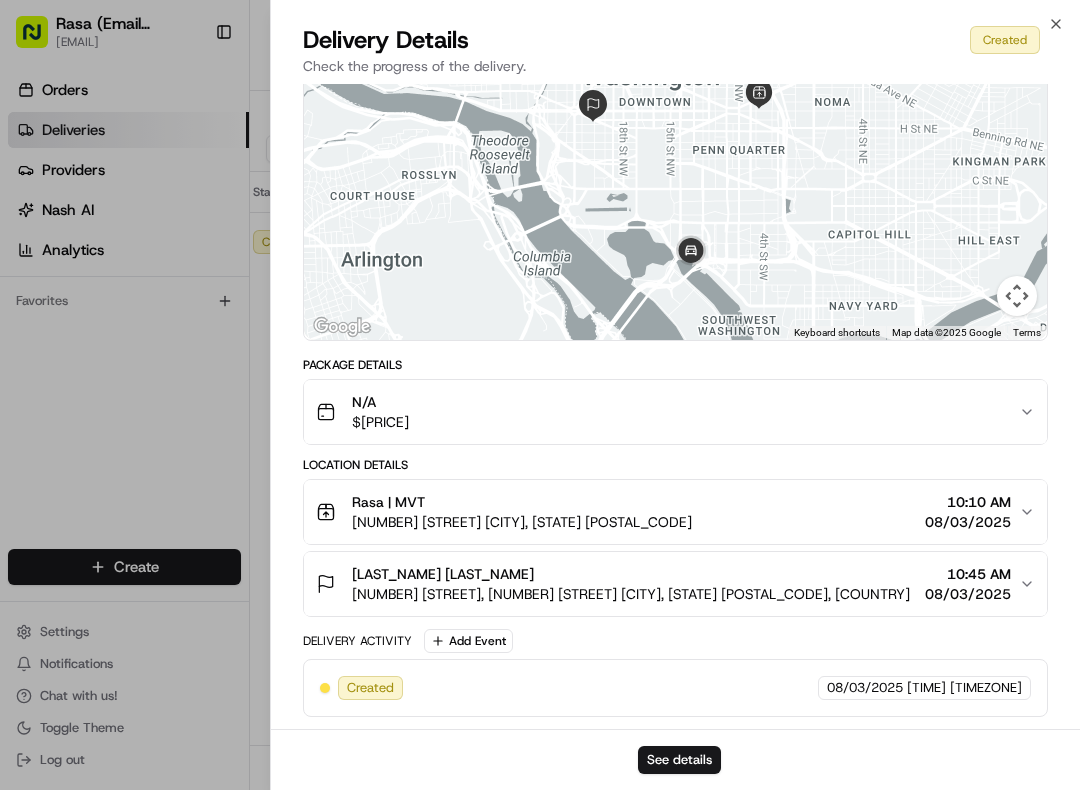 click on "[LAST_NAME] [LAST_NAME] [NUMBER] [STREET], [NUMBER] [STREET] [CITY], [STATE] [POSTAL_CODE] [TIME] [DATE]" at bounding box center [675, 584] 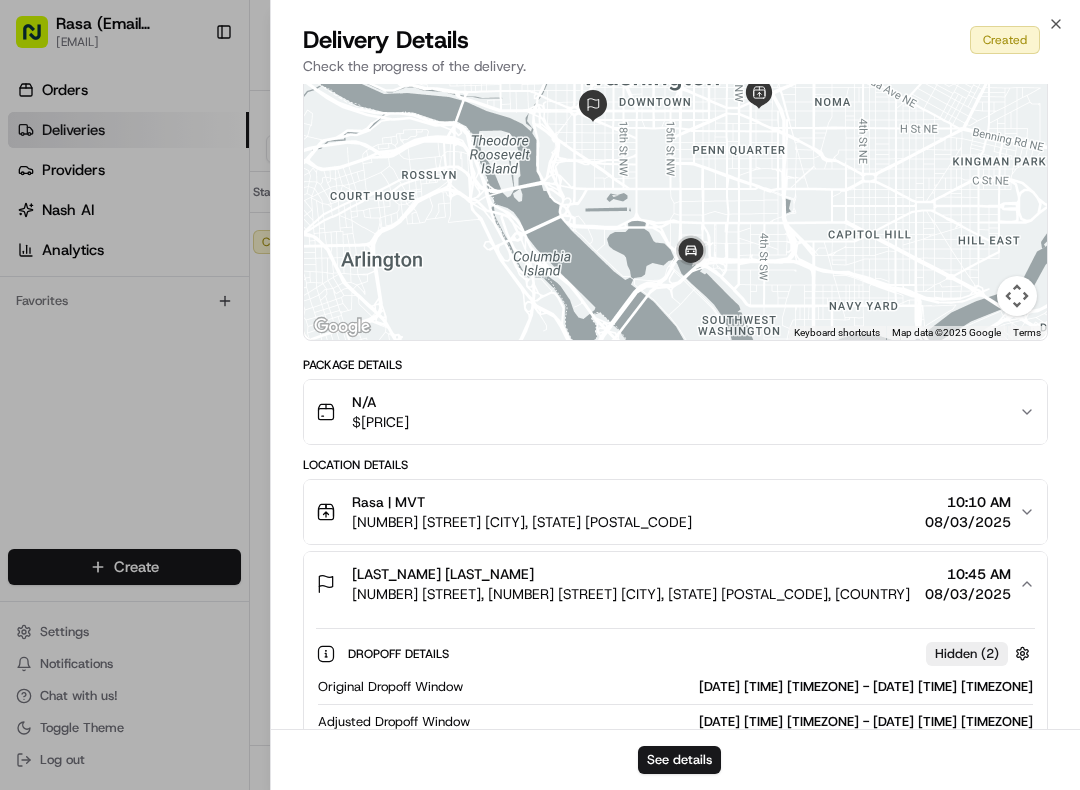 click on "[LAST_NAME] [LAST_NAME] [NUMBER] [STREET], [NUMBER] [STREET] [CITY], [STATE] [POSTAL_CODE] [TIME] [DATE]" at bounding box center (675, 584) 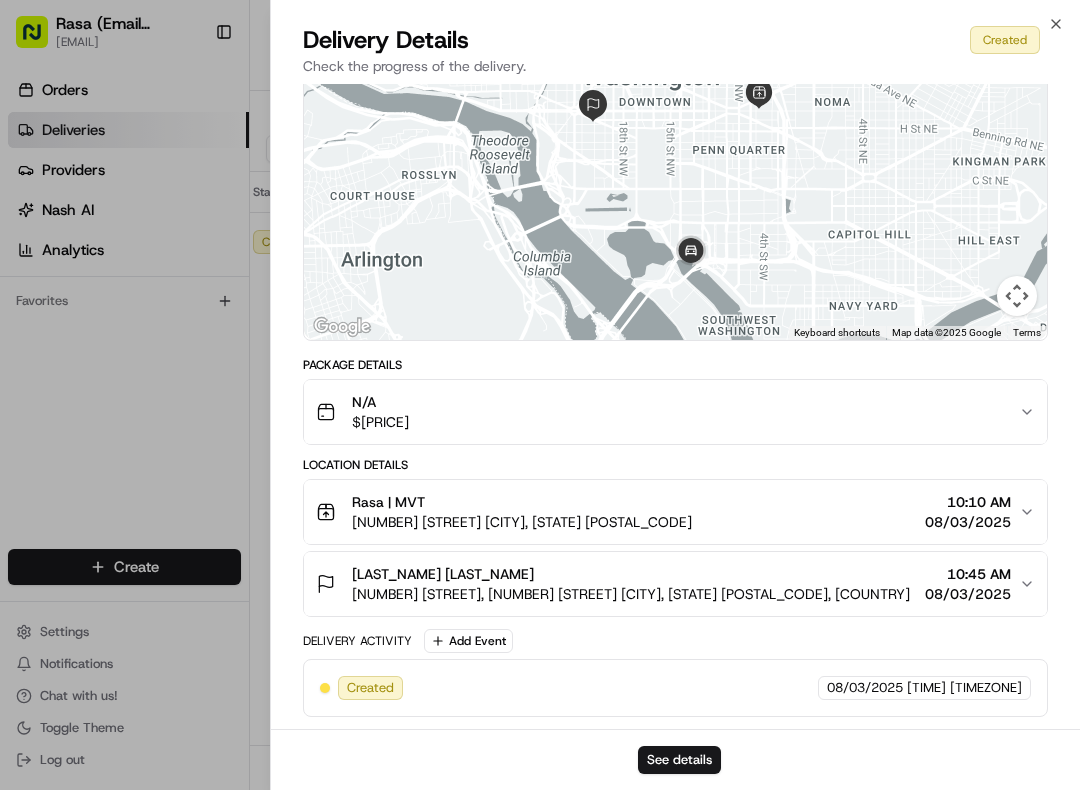 click on "Rasa | MVT [NUMBER] [STREET] [CITY], [STATE] [POSTAL_CODE] [TIME] [DATE]" at bounding box center (675, 512) 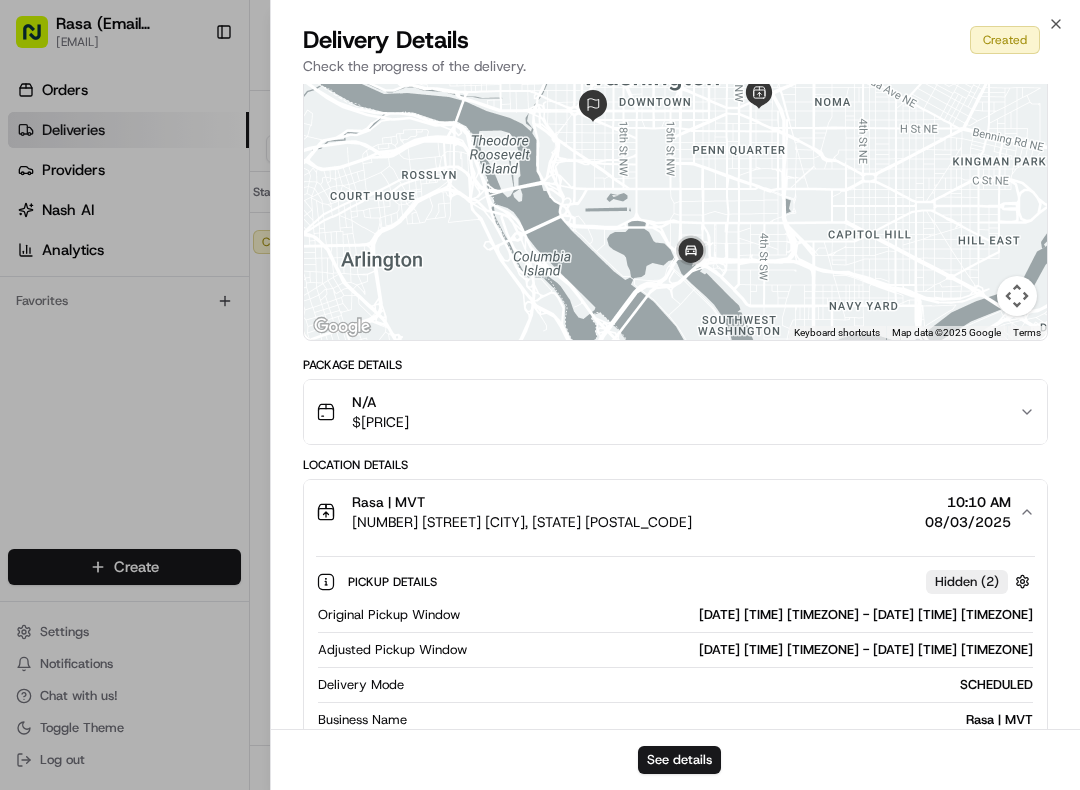 click on "Rasa | MVT [NUMBER] [STREET] [CITY], [STATE] [POSTAL_CODE] [TIME] [DATE]" at bounding box center [675, 512] 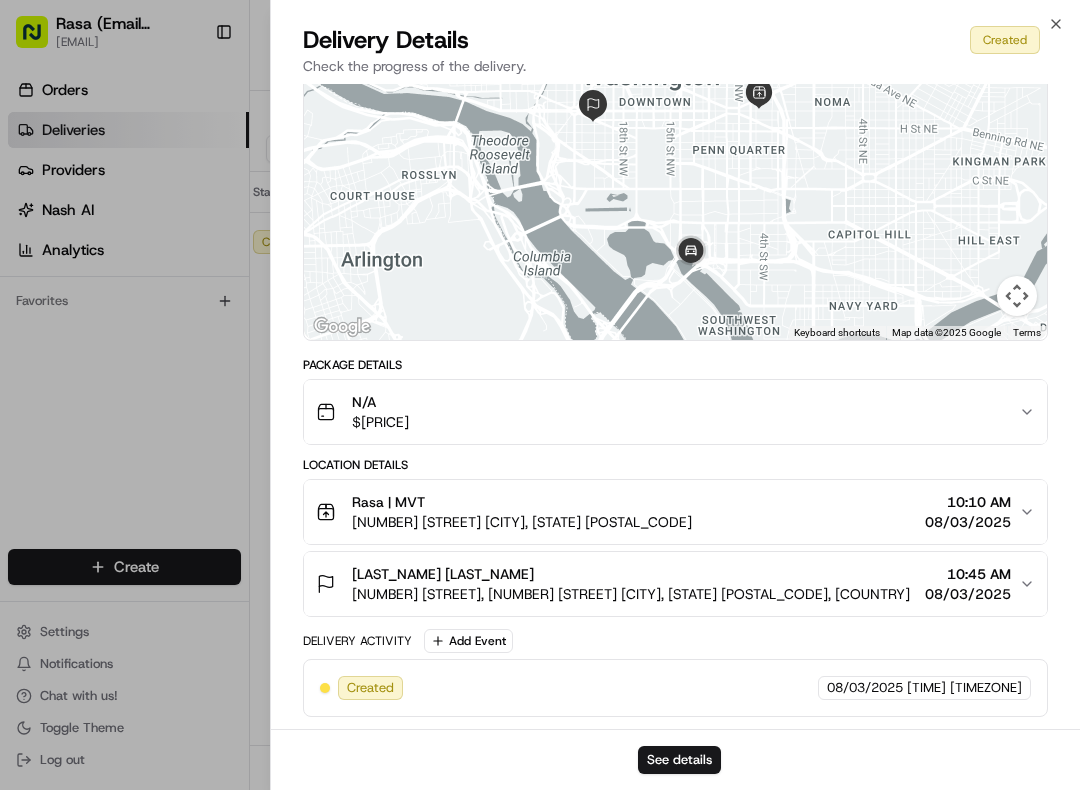 click 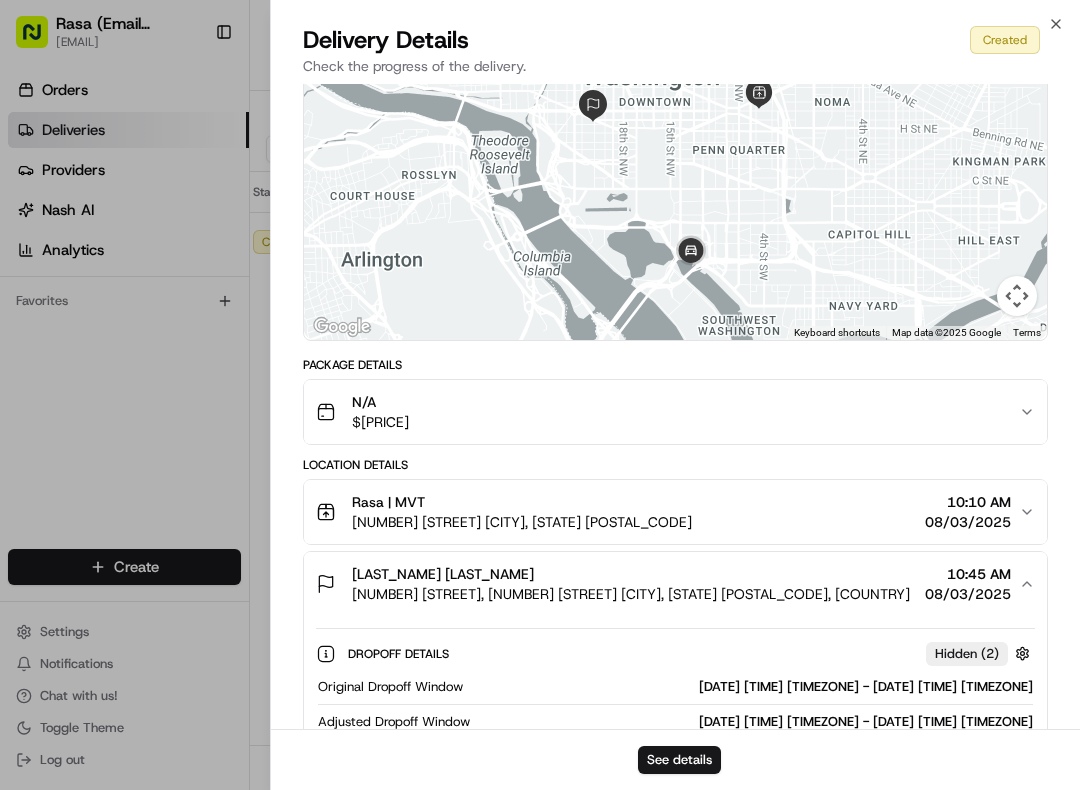 click 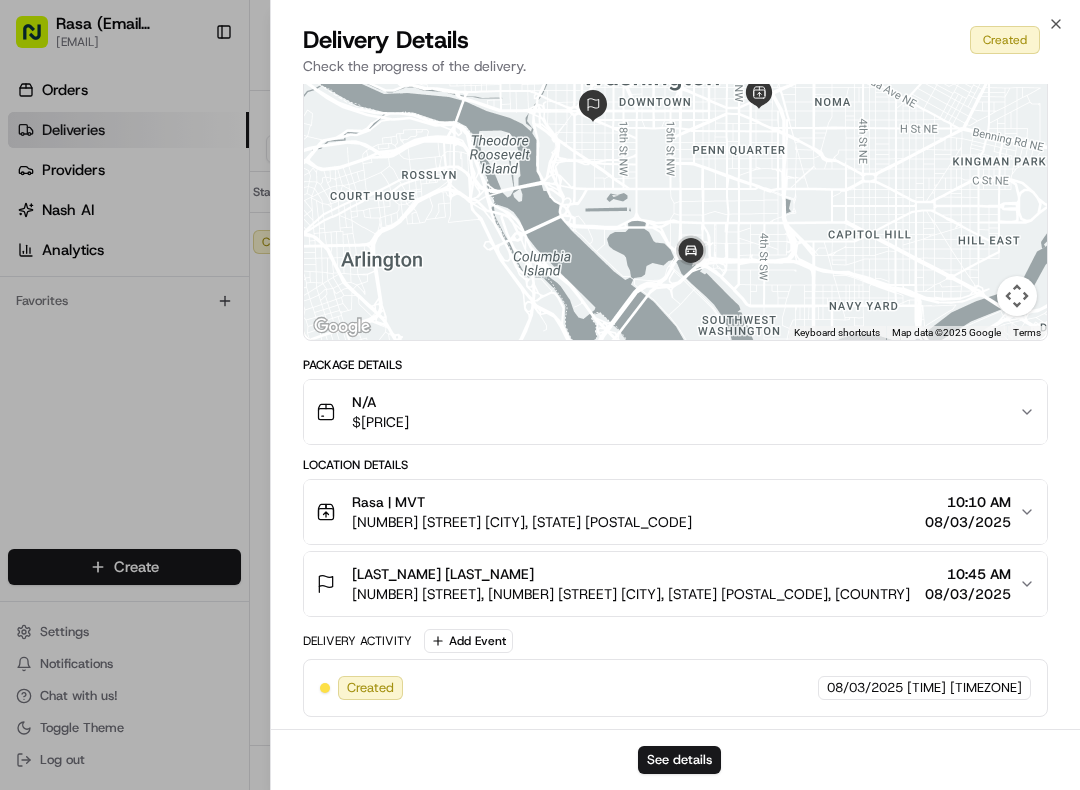 click on "[LAST_NAME] [LAST_NAME] [NUMBER] [STREET], [NUMBER] [STREET] [CITY], [STATE] [POSTAL_CODE] [TIME] [DATE]" at bounding box center (667, 584) 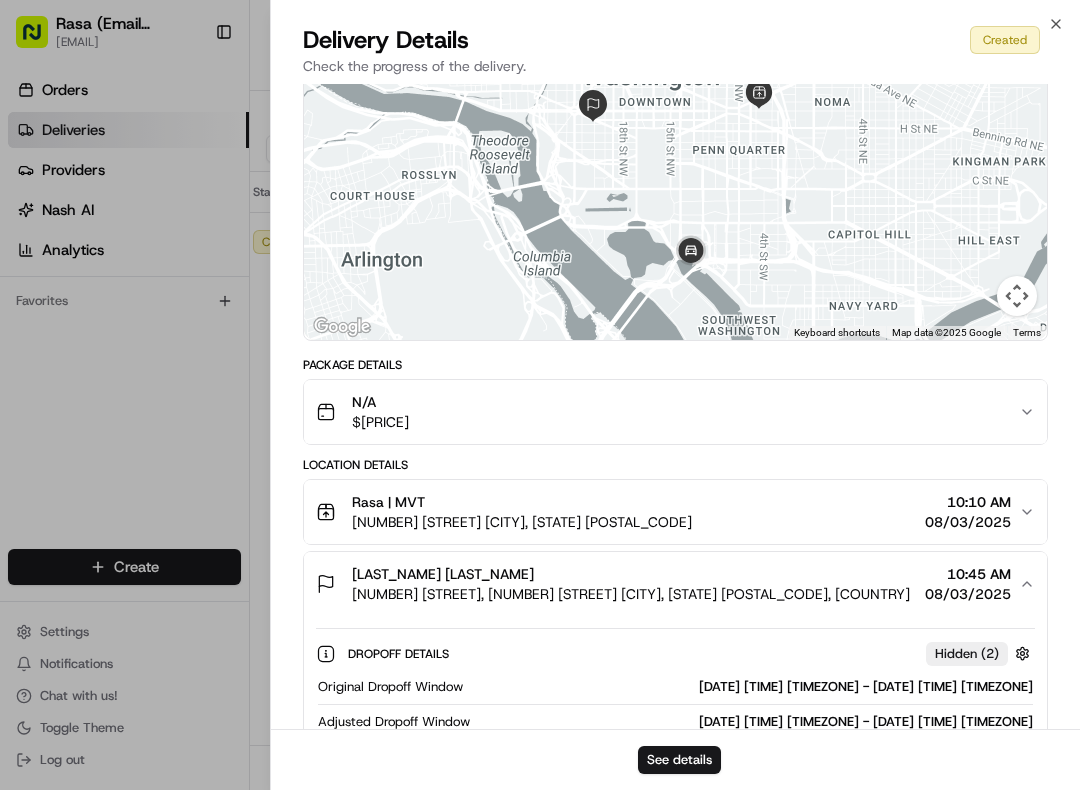 click on "08/03/2025" at bounding box center [968, 594] 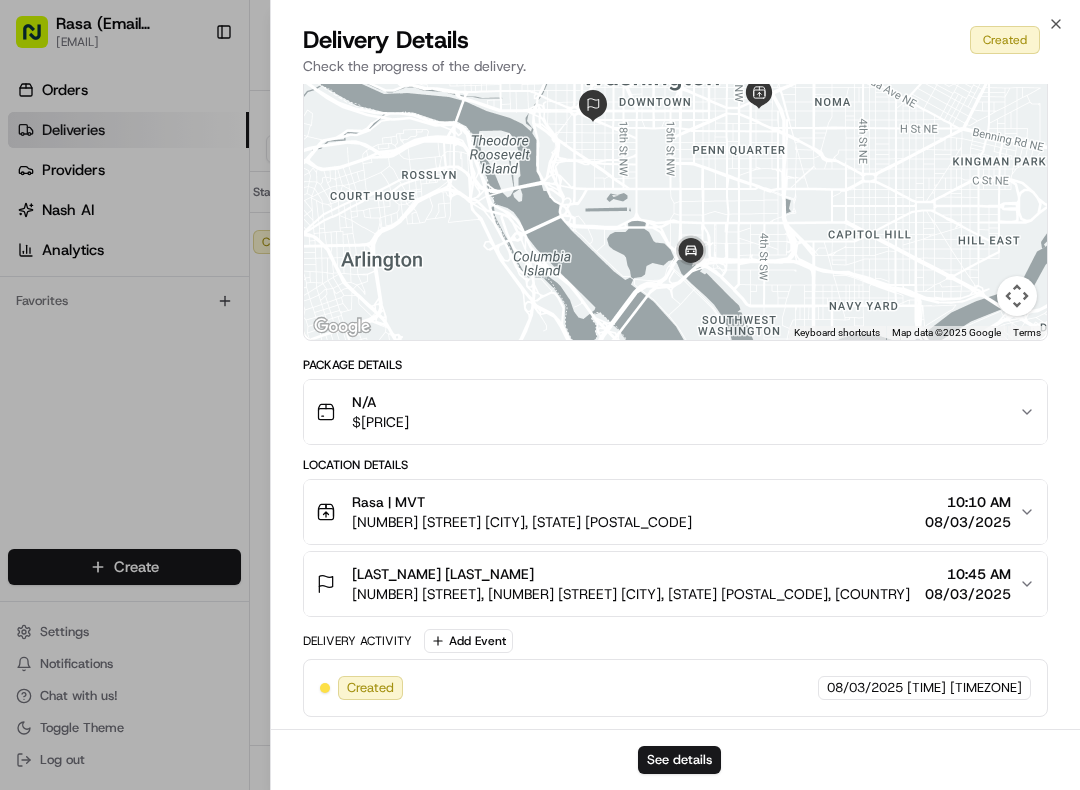 click on "08/03/2025" at bounding box center (968, 594) 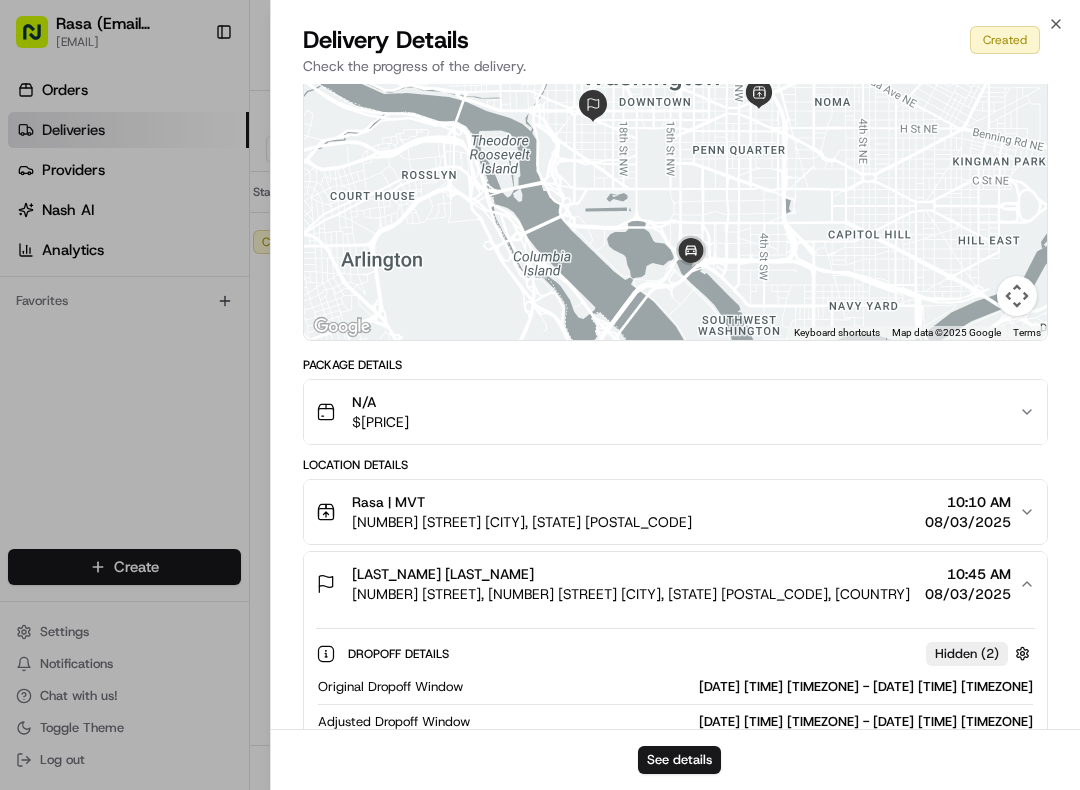 click on "08/03/2025" at bounding box center (968, 594) 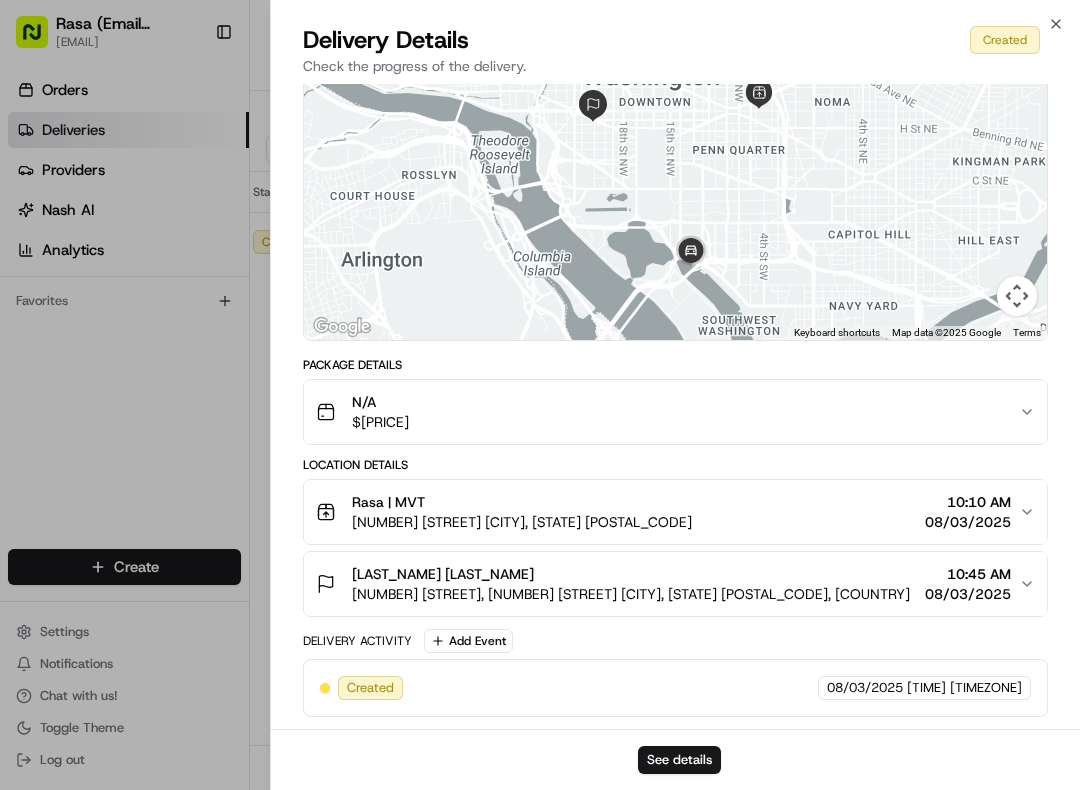 click on "08/03/2025" at bounding box center (968, 522) 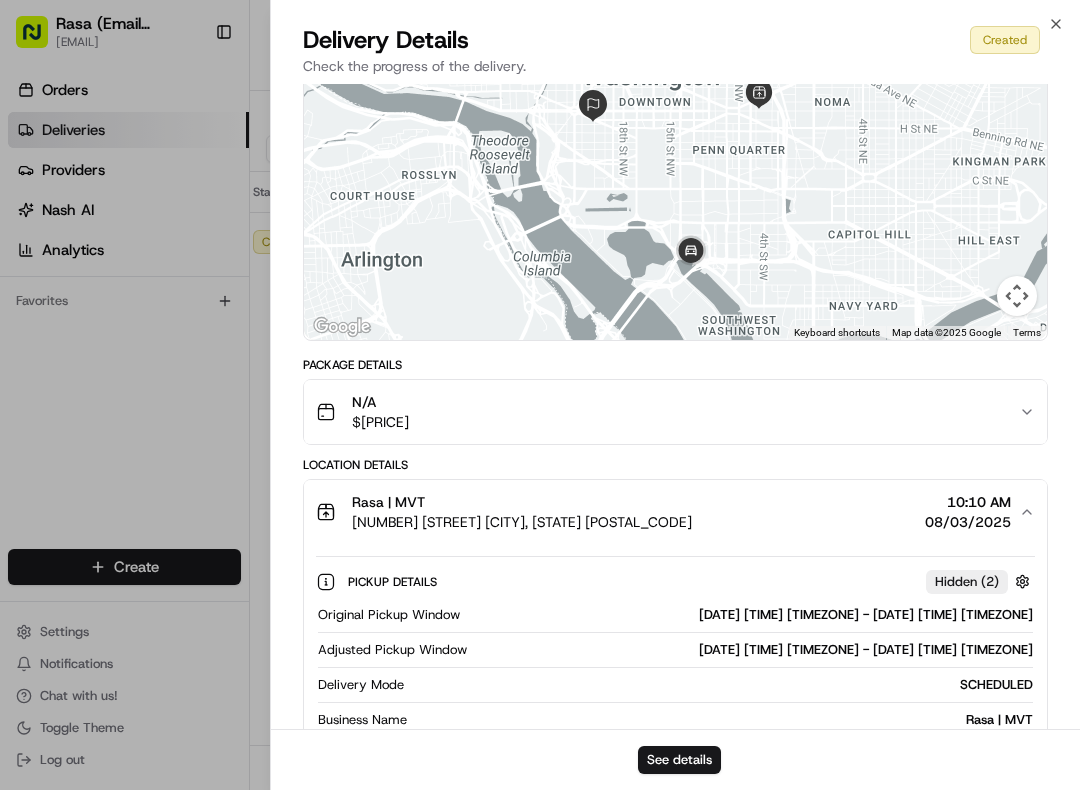 click on "08/03/2025" at bounding box center [968, 522] 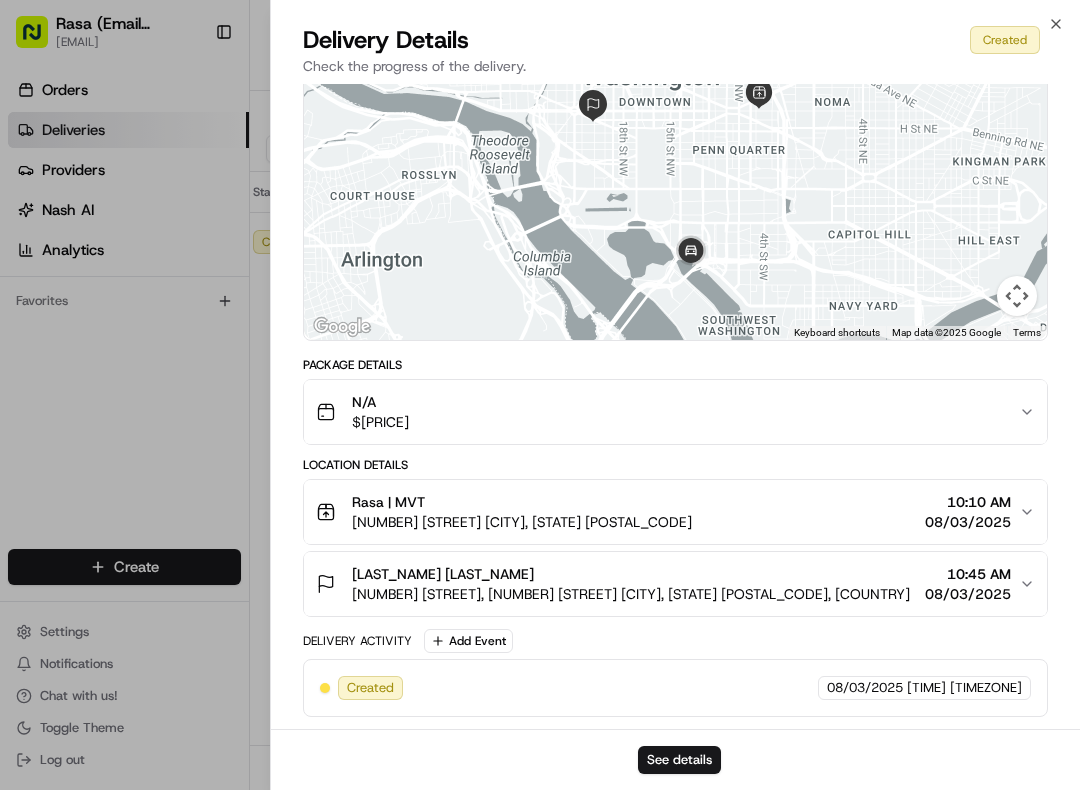 click on "10:45 AM" at bounding box center [968, 574] 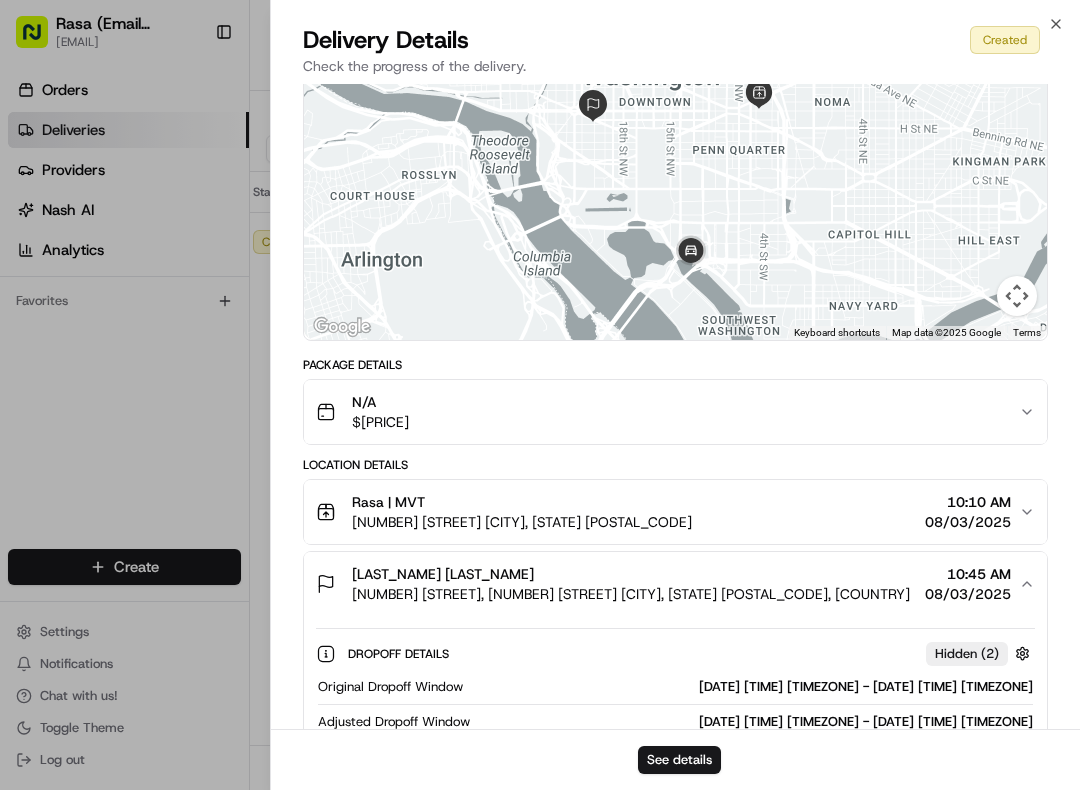 click on "10:45 AM" at bounding box center (968, 574) 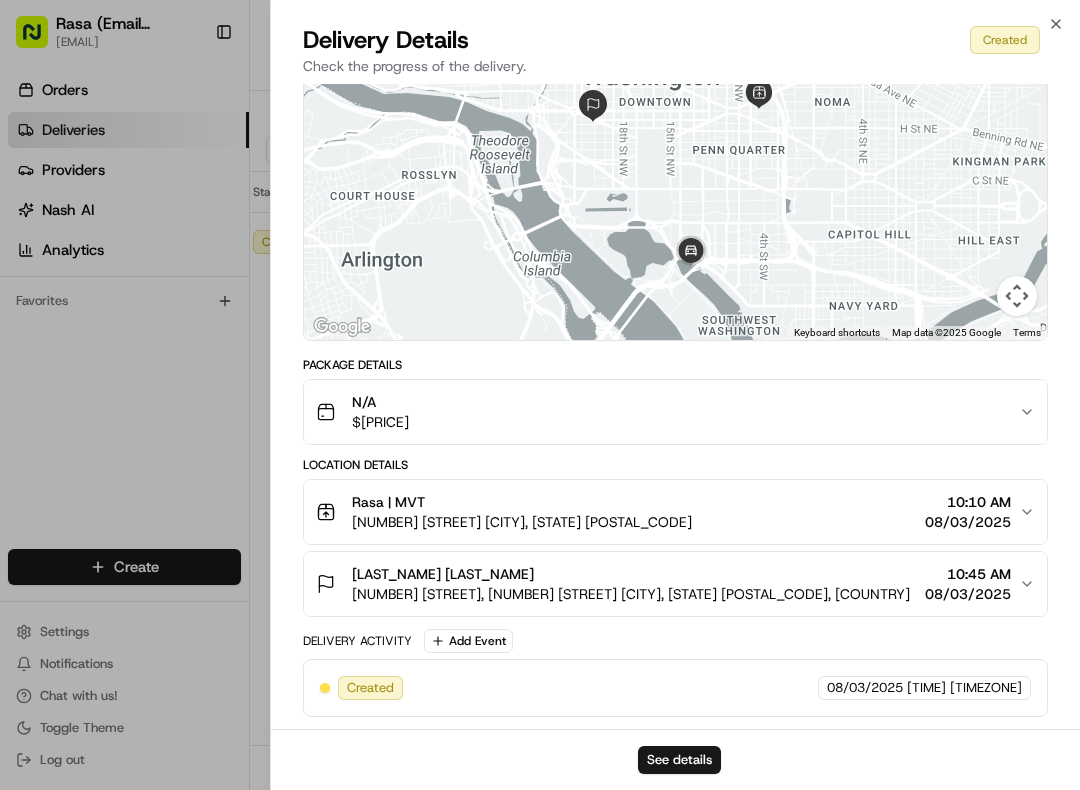 click on "[LAST_NAME] [LAST_NAME] [NUMBER] [STREET], [NUMBER] [STREET] [CITY], [STATE] [POSTAL_CODE] [TIME] [DATE]" at bounding box center [675, 584] 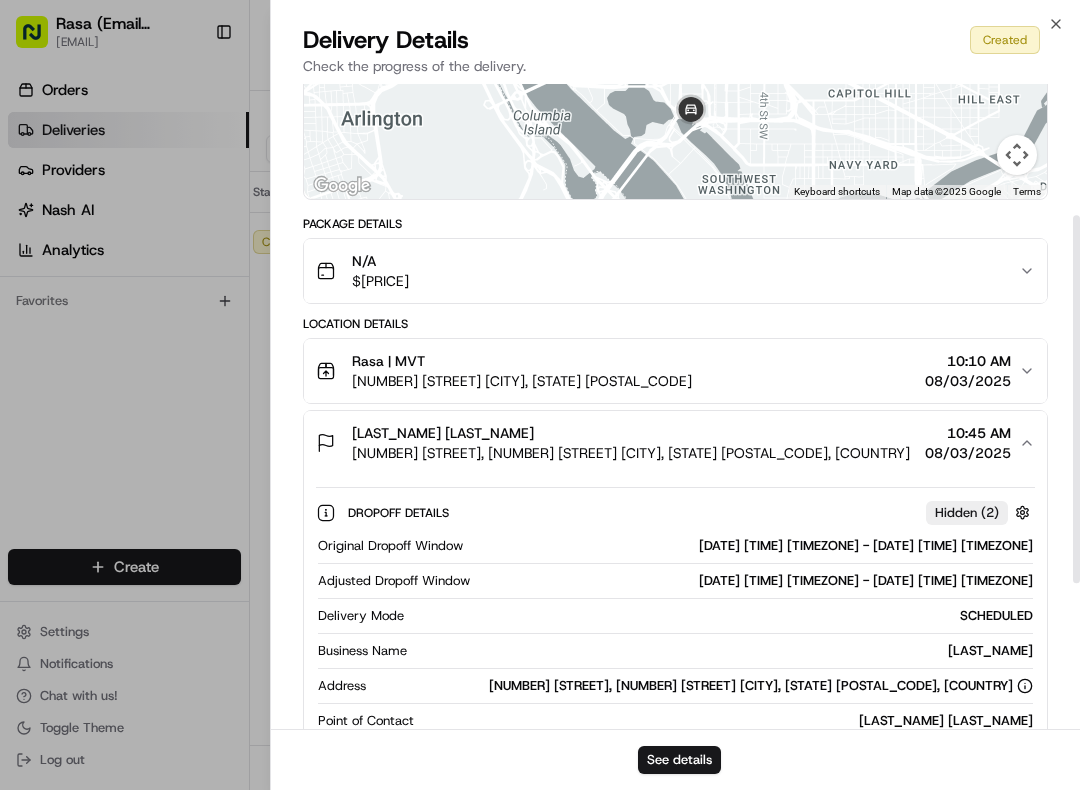 scroll, scrollTop: 269, scrollLeft: 0, axis: vertical 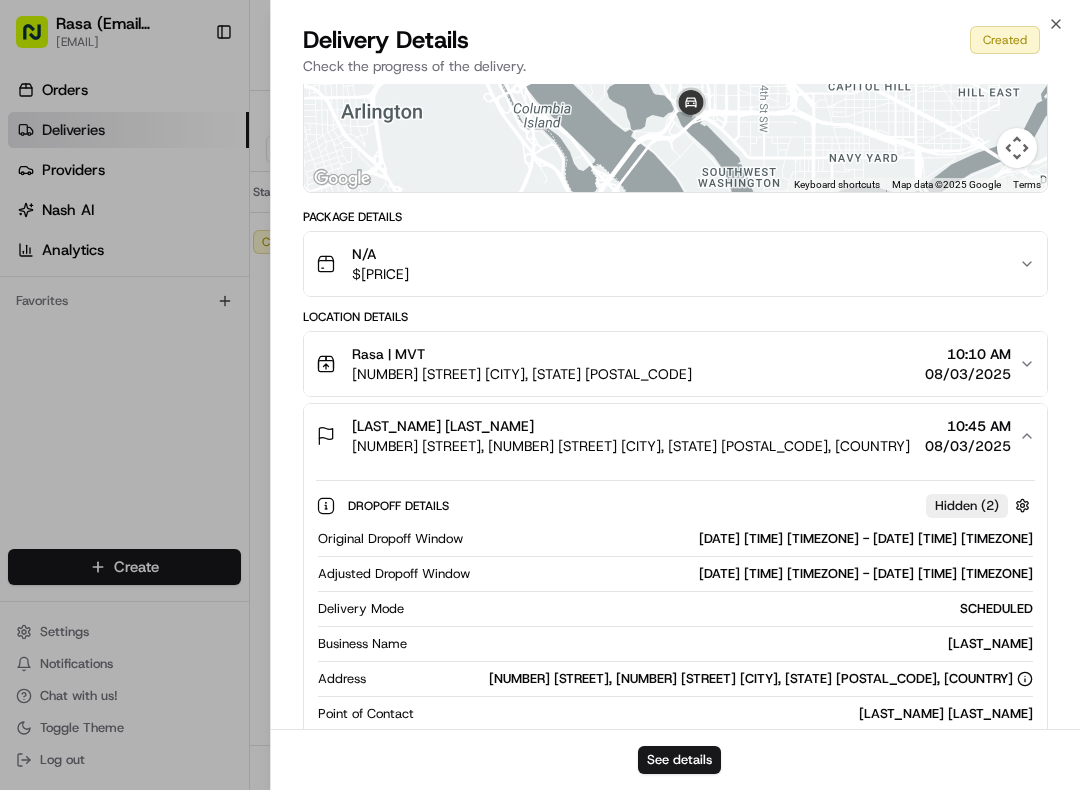 click on "10:10 AM" at bounding box center [968, 354] 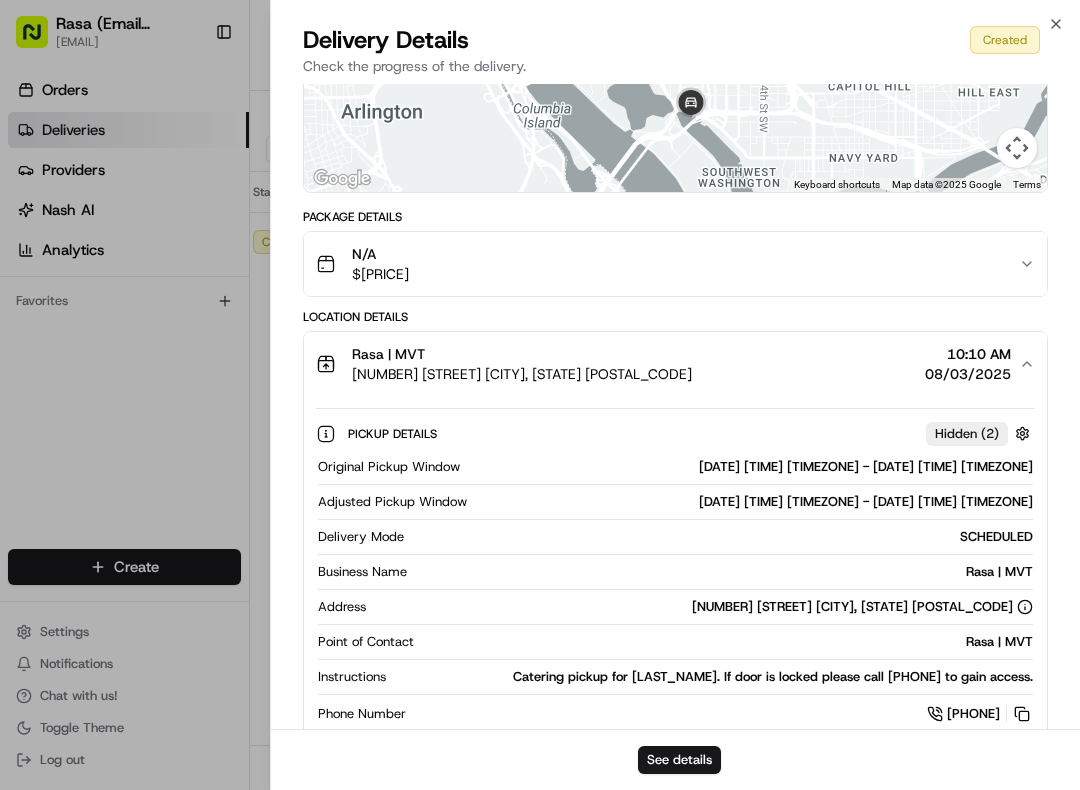 click on "10:10 AM" at bounding box center (968, 354) 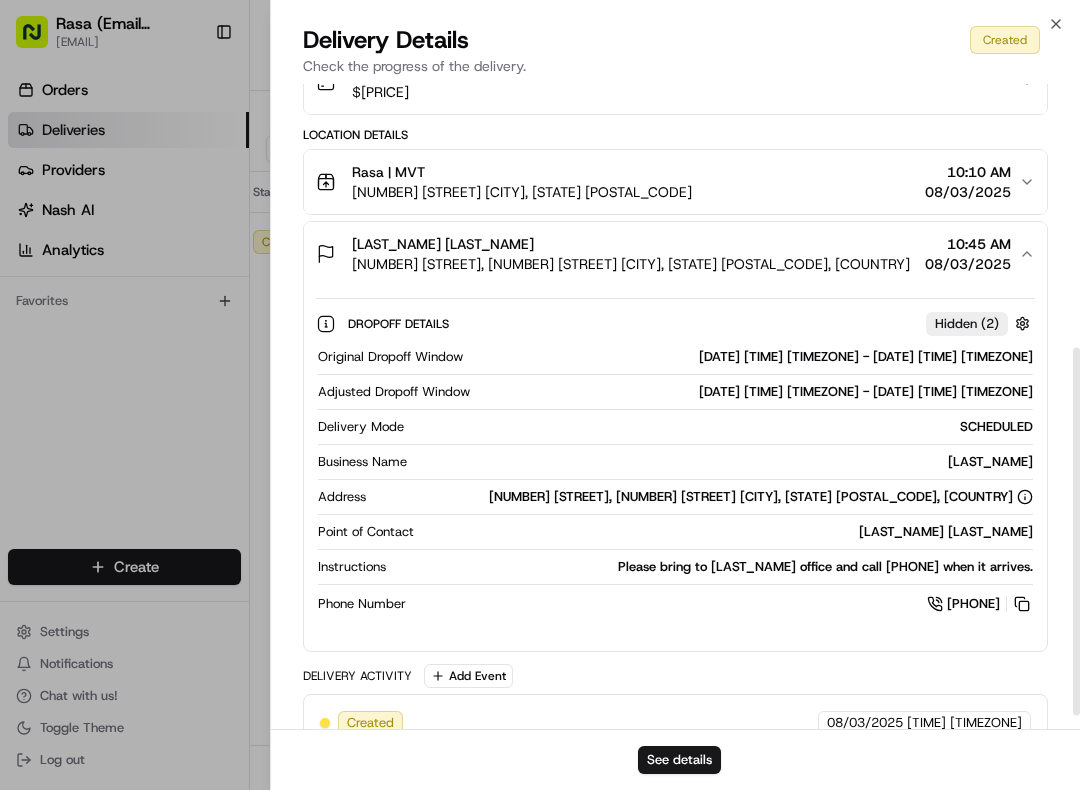 scroll, scrollTop: 462, scrollLeft: 0, axis: vertical 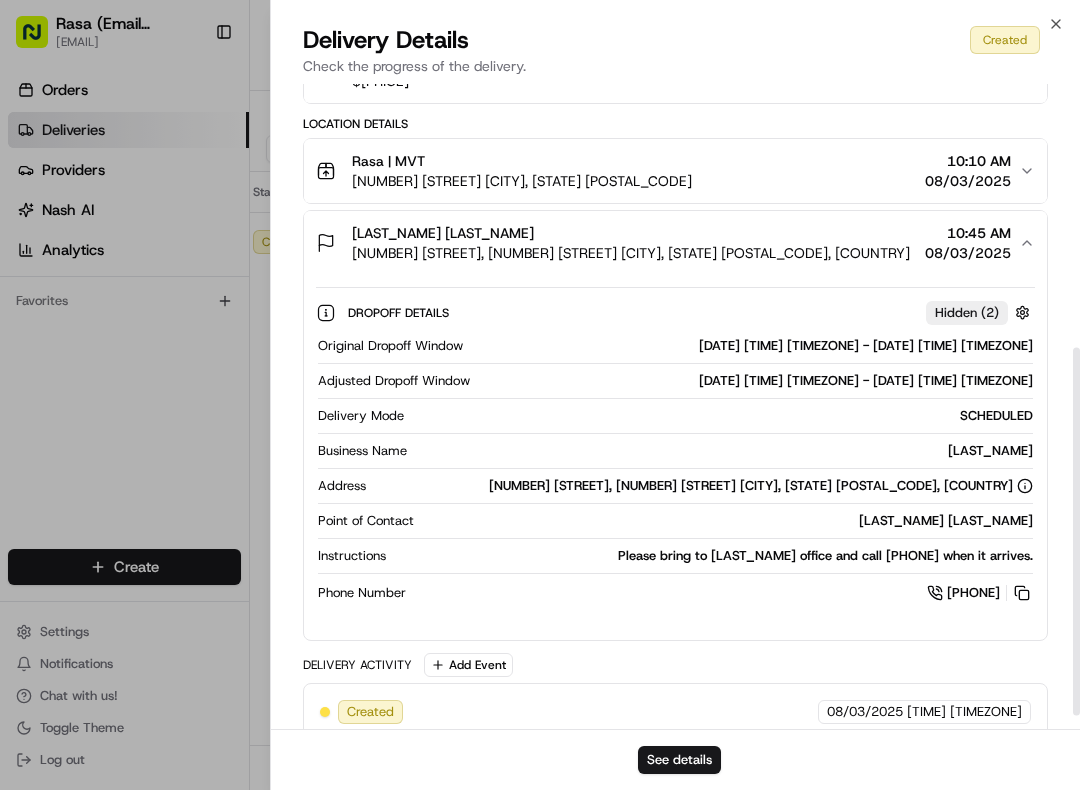 click on "Rasa | MVT [NUMBER] [STREET] [CITY], [STATE] [POSTAL_CODE] [TIME] [DATE]" at bounding box center (667, 171) 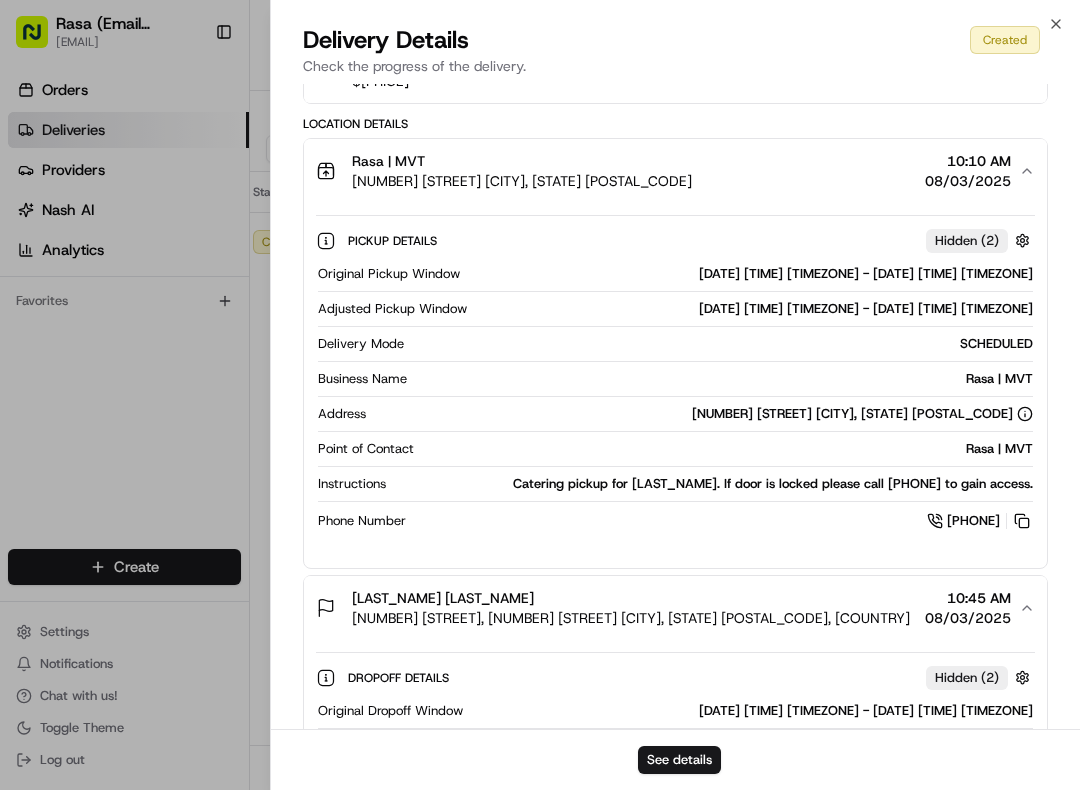 click on "Rasa | MVT [NUMBER] [STREET] [CITY], [STATE] [POSTAL_CODE] [TIME] [DATE]" at bounding box center (667, 171) 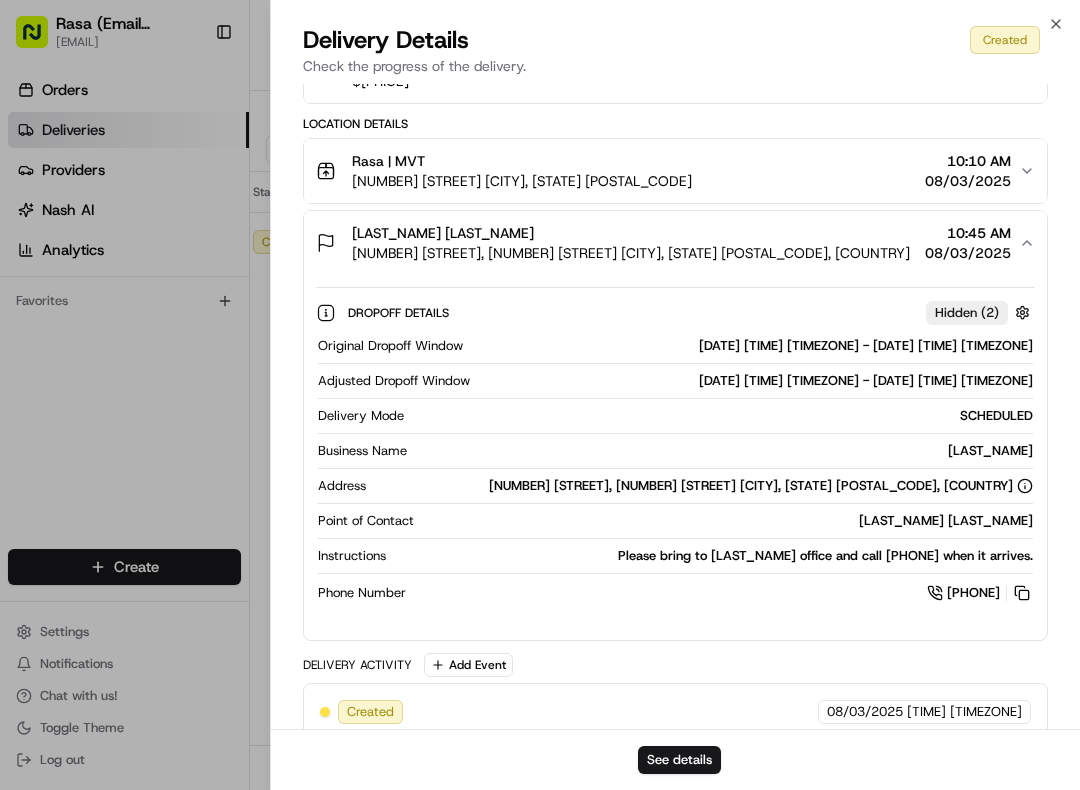 click on "10:10 AM" at bounding box center (968, 161) 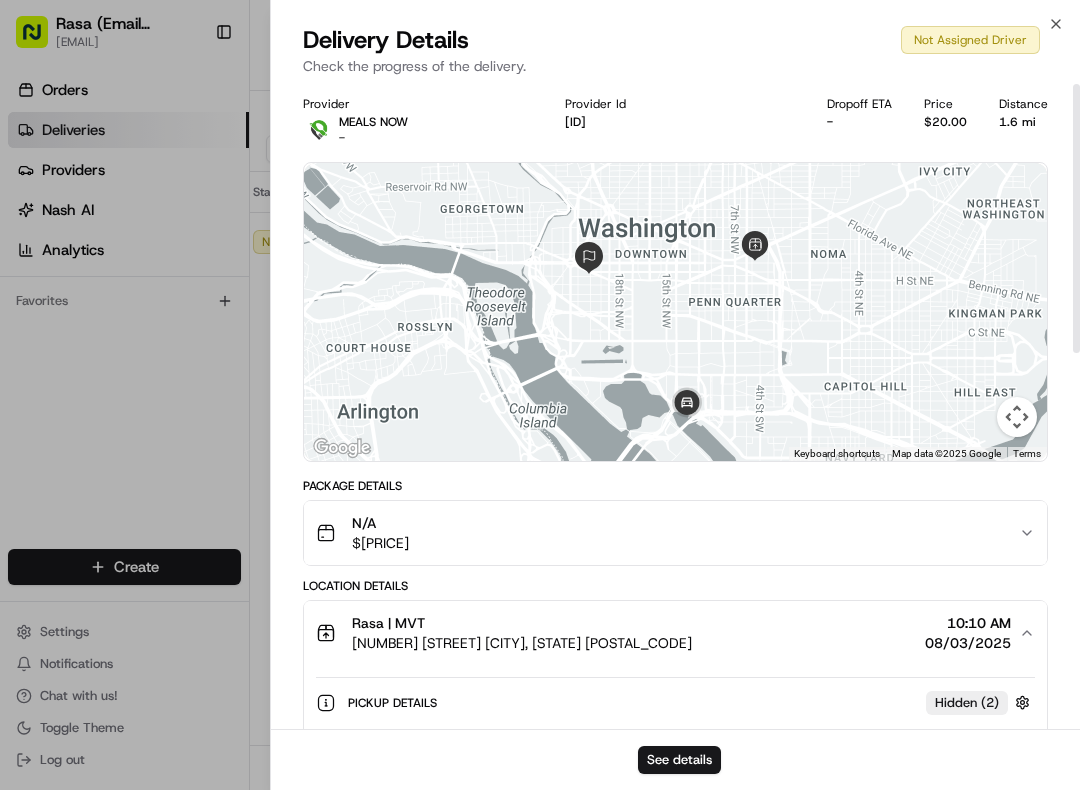 scroll, scrollTop: -1, scrollLeft: 0, axis: vertical 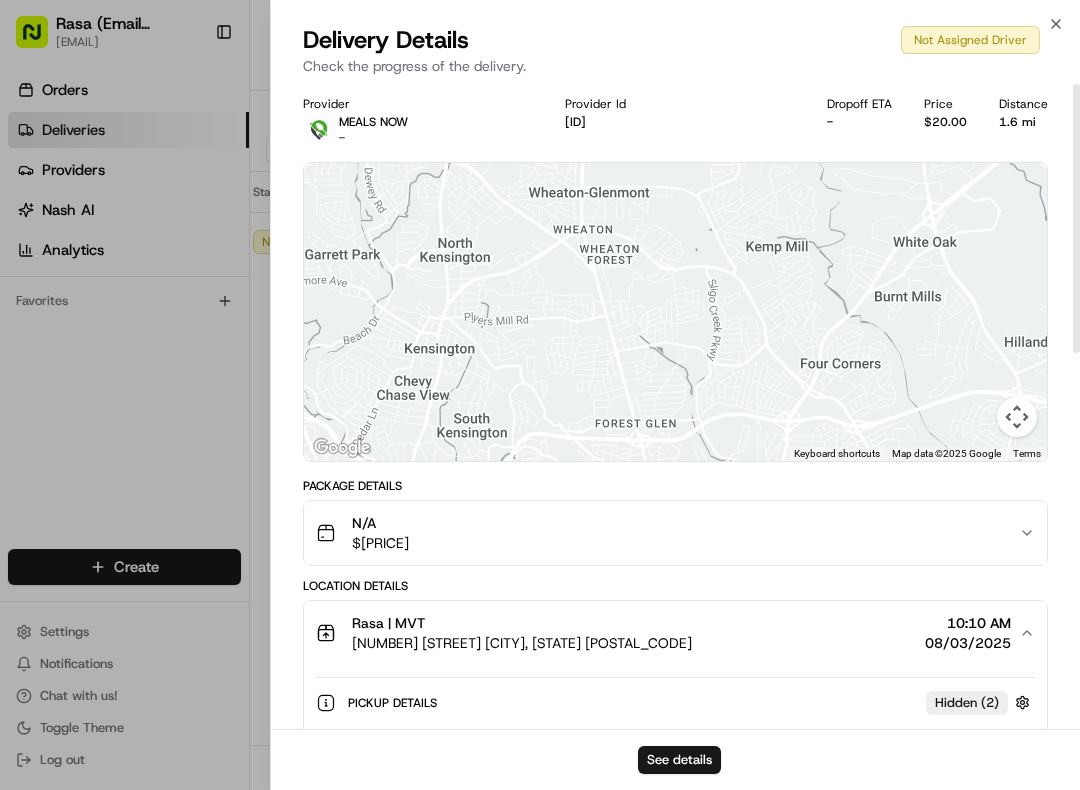 click on "Close Delivery Details Not Assigned Driver Check the progress of the delivery. Provider MEALS NOW - Provider Id [ID] Dropoff ETA - Price [PRICE] Distance 1.6 mi To navigate the map with touch gestures double-tap and hold your finger on the map, then drag the map. ← Move left → Move right ↑ Move up ↓ Move down + Zoom in - Zoom out Home Jump left by 75% End Jump right by 75% Page Up Jump up by 75% Page Down Jump down by 75% Keyboard shortcuts Map Data Map data ©2025 Google Map data ©2025 Google 1 km  Click to toggle between metric and imperial units Terms Report a map error Package Details N/A [PRICE] Location Details Rasa | MVT [NUMBER] [STREET] [CITY], [STATE] [POSTAL_CODE] [TIME] [DATE] Pickup Details Hidden ( 2 ) Original Pickup Window [DATE] [TIME] [TIMEZONE] - [DATE] [TIME] [TIMEZONE] Adjusted Pickup Window [DATE] [TIME] [TIMEZONE] - [DATE] [TIME] [TIMEZONE] Delivery Mode SCHEDULED Business Name Rasa | MVT Address [NUMBER] [STREET] [CITY], [STATE] [POSTAL_CODE] Point of Contact Rasa | MVT [TIME]" at bounding box center [675, 395] 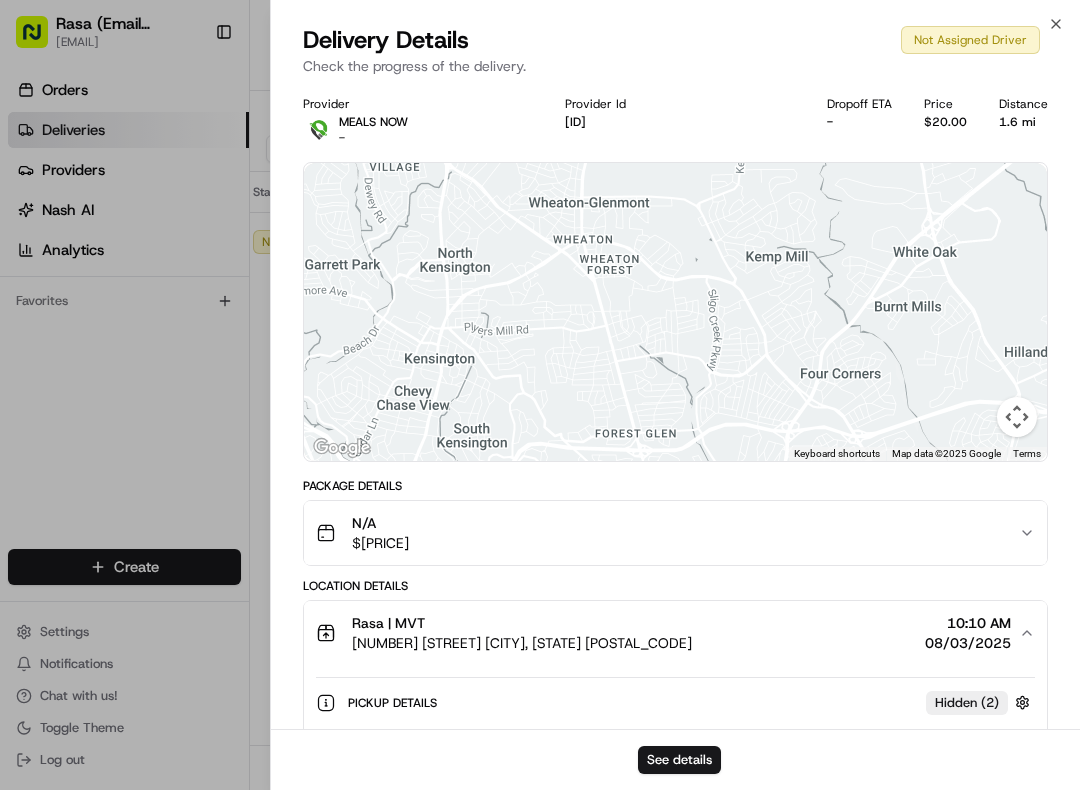 click on "Close Delivery Details Not Assigned Driver Check the progress of the delivery. Provider MEALS NOW - Provider Id [ID] Dropoff ETA - Price [PRICE] Distance 1.6 mi To navigate the map with touch gestures double-tap and hold your finger on the map, then drag the map. ← Move left → Move right ↑ Move up ↓ Move down + Zoom in - Zoom out Home Jump left by 75% End Jump right by 75% Page Up Jump up by 75% Page Down Jump down by 75% Keyboard shortcuts Map Data Map data ©2025 Google Map data ©2025 Google 1 km  Click to toggle between metric and imperial units Terms Report a map error Package Details N/A [PRICE] Location Details Rasa | MVT [NUMBER] [STREET] [CITY], [STATE] [POSTAL_CODE] [TIME] [DATE] Pickup Details Hidden ( 2 ) Original Pickup Window [DATE] [TIME] [TIMEZONE] - [DATE] [TIME] [TIMEZONE] Adjusted Pickup Window [DATE] [TIME] [TIMEZONE] - [DATE] [TIME] [TIMEZONE] Delivery Mode SCHEDULED Business Name Rasa | MVT Address [NUMBER] [STREET] [CITY], [STATE] [POSTAL_CODE] Point of Contact Rasa | MVT [TIME]" at bounding box center [675, 395] 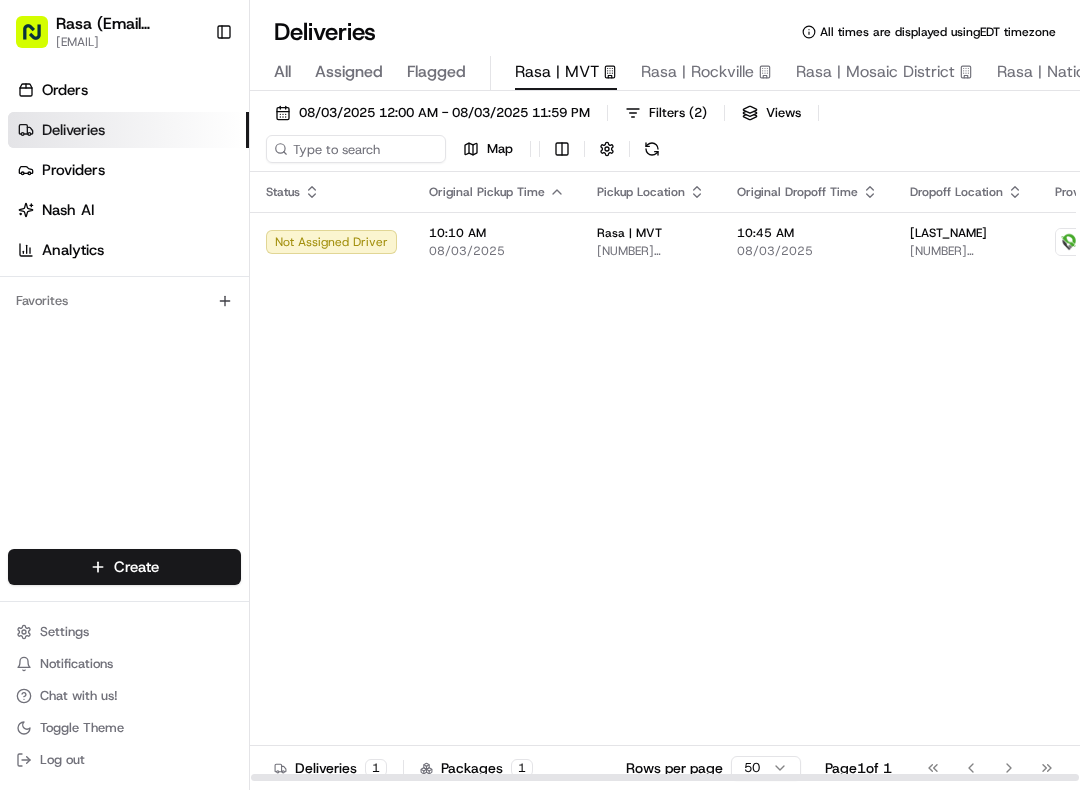 click on "Filters ( 2 )" at bounding box center [666, 113] 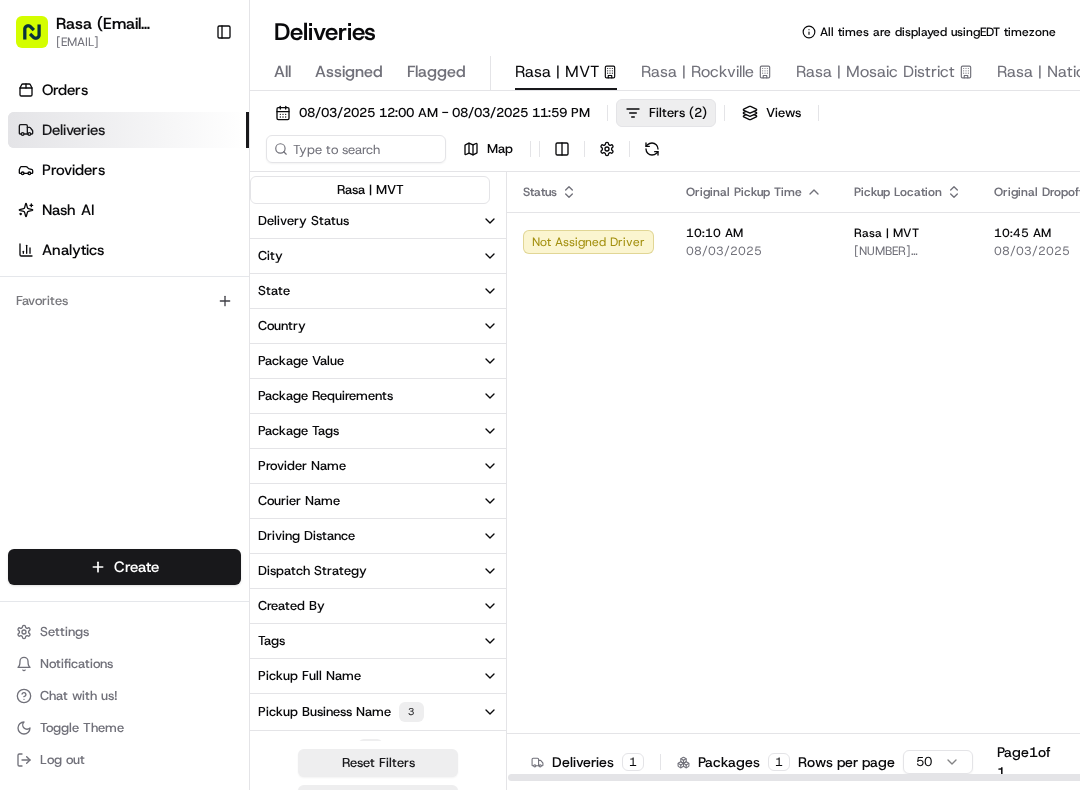 scroll, scrollTop: 0, scrollLeft: 6, axis: horizontal 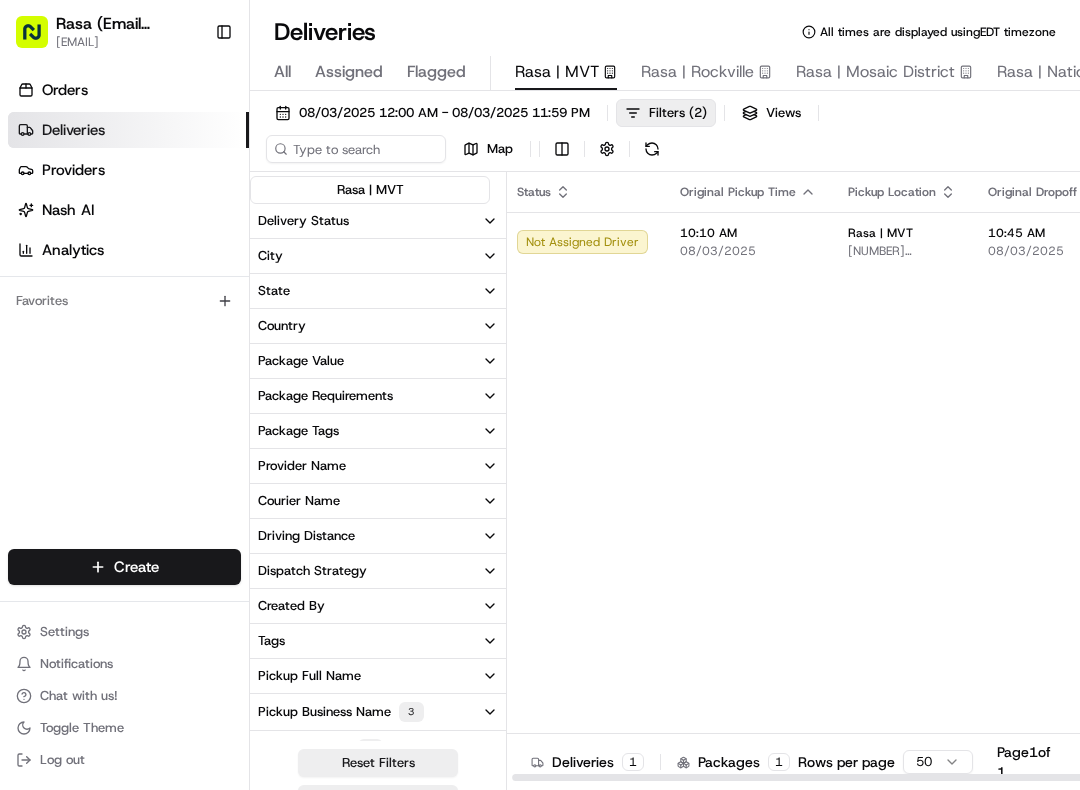 click at bounding box center (652, 149) 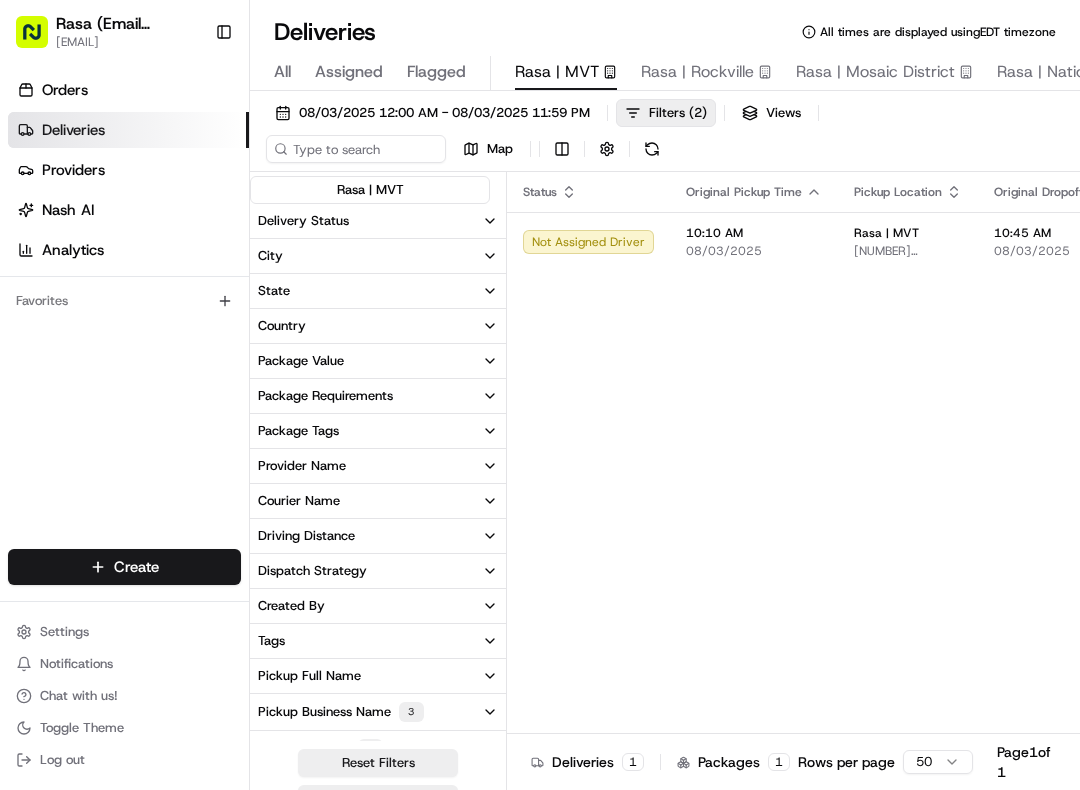 click on "10:10 AM" at bounding box center (754, 233) 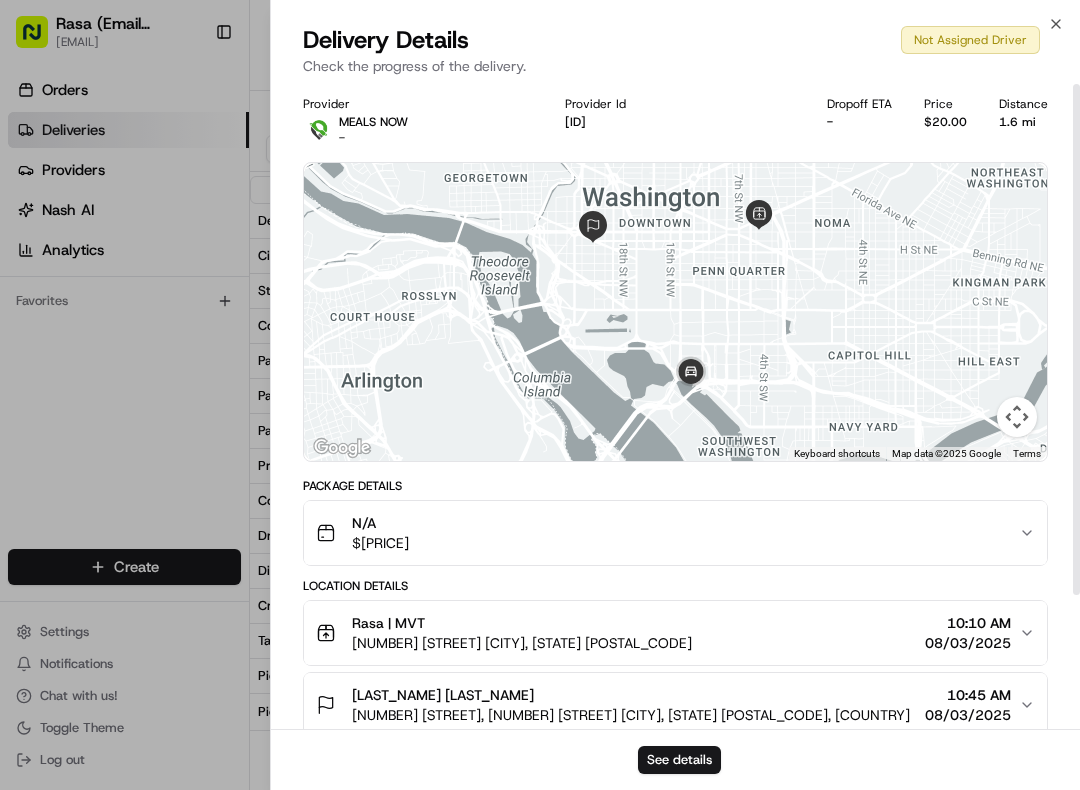 scroll, scrollTop: 0, scrollLeft: 0, axis: both 